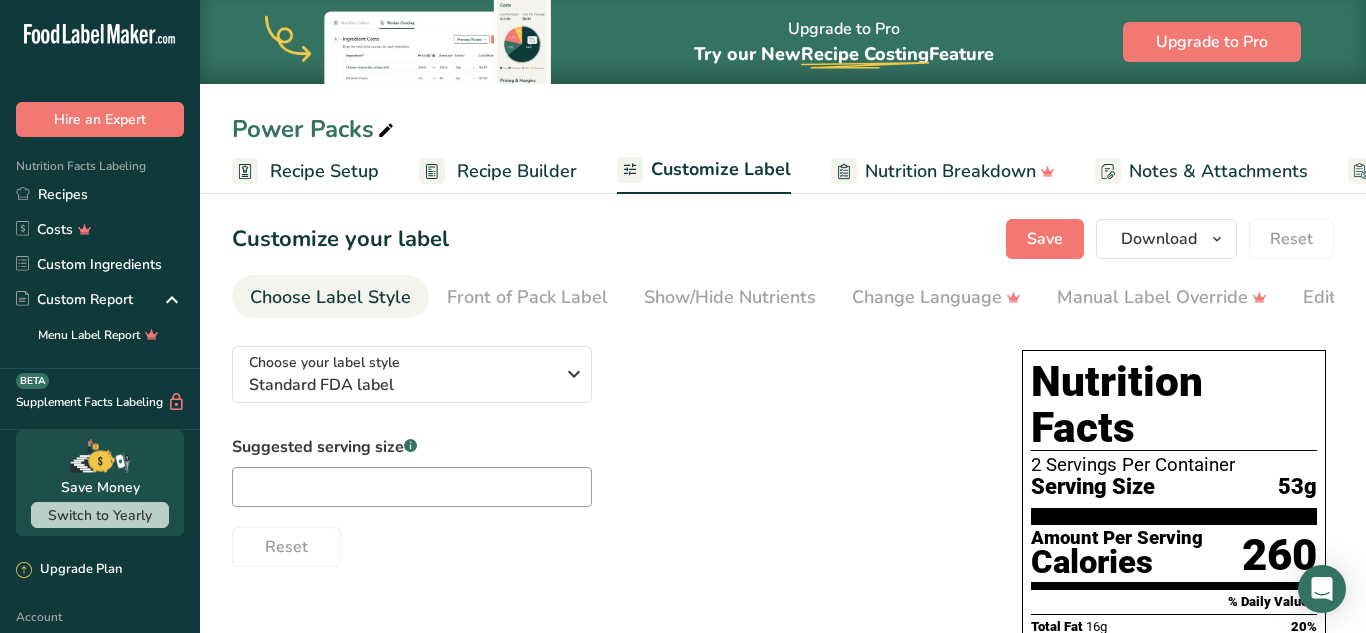 scroll, scrollTop: 17, scrollLeft: 0, axis: vertical 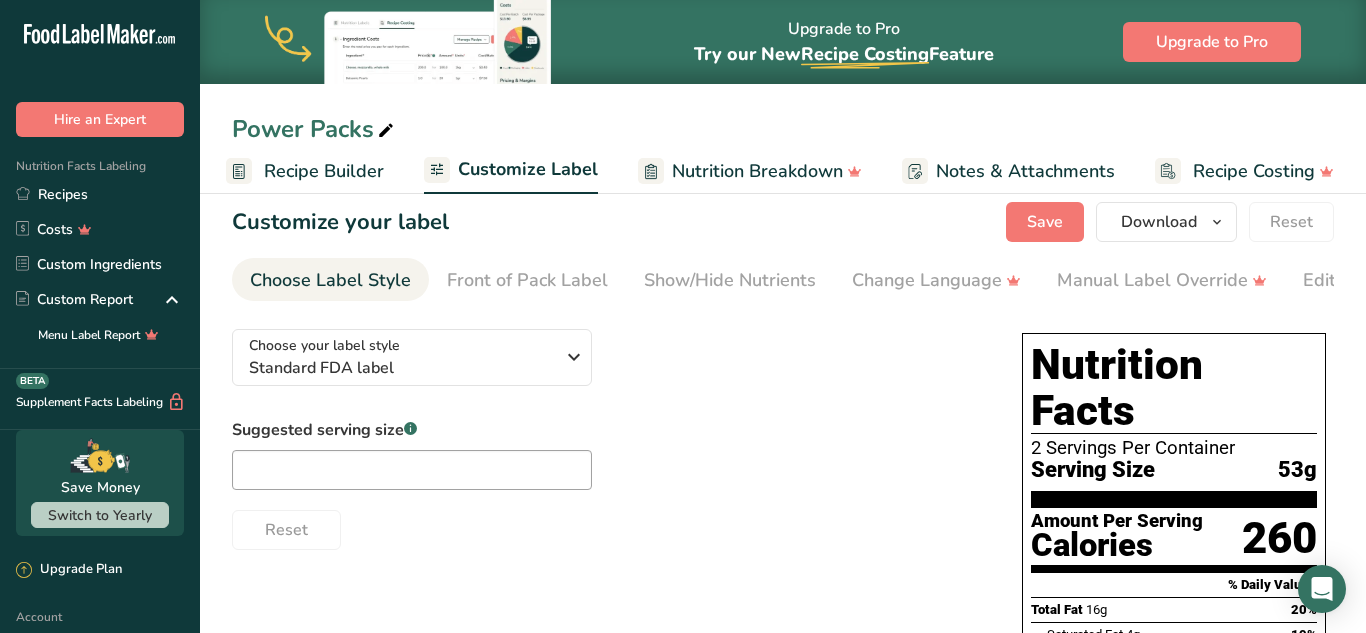 click on "Choose your label style
Standard FDA label
USA (FDA)
Standard FDA label
Tabular FDA label
Linear FDA label
Simplified FDA label
Dual Column FDA label (Per Serving/Per Container)
Dual Column FDA label (As Sold/As Prepared)
Aggregate Standard FDA label
Standard FDA label with Micronutrients listed side-by-side
UK (FSA)
UK Mandatory Label "Back of Pack"
UK Traffic Light Label  "Front of Pack"
Canadian (CFIA)
Canadian Standard label
Canadian Dual Column label" at bounding box center [607, 431] 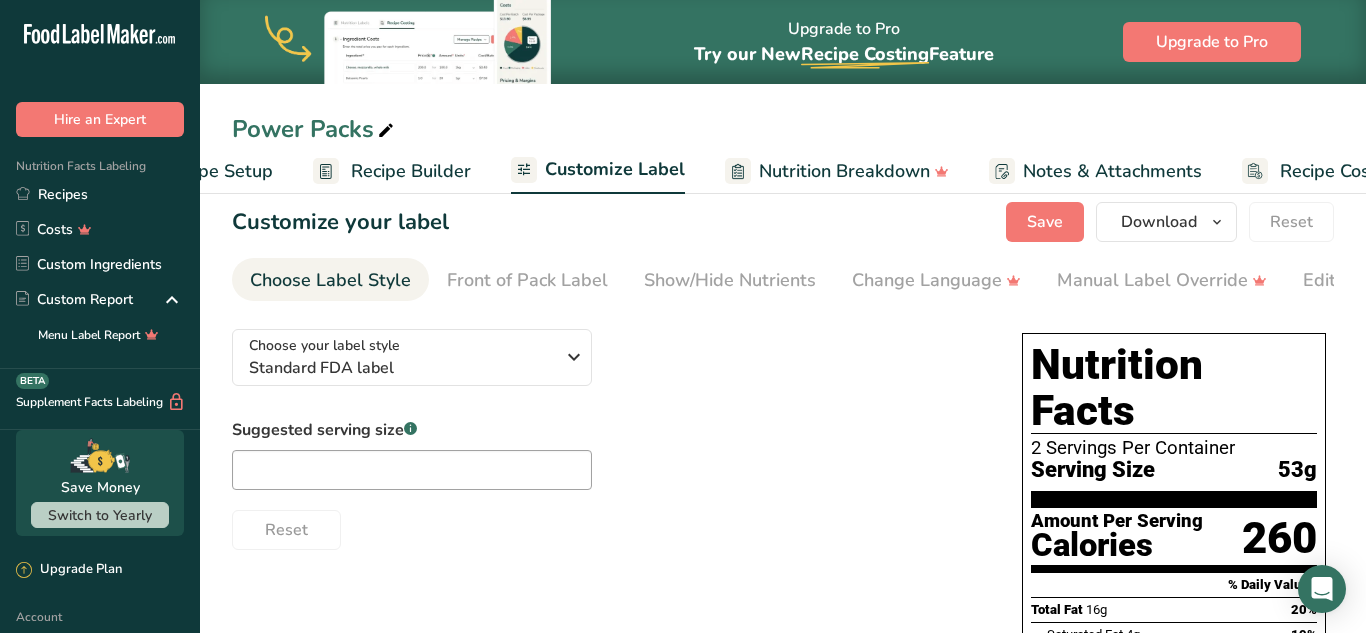 scroll, scrollTop: 0, scrollLeft: 0, axis: both 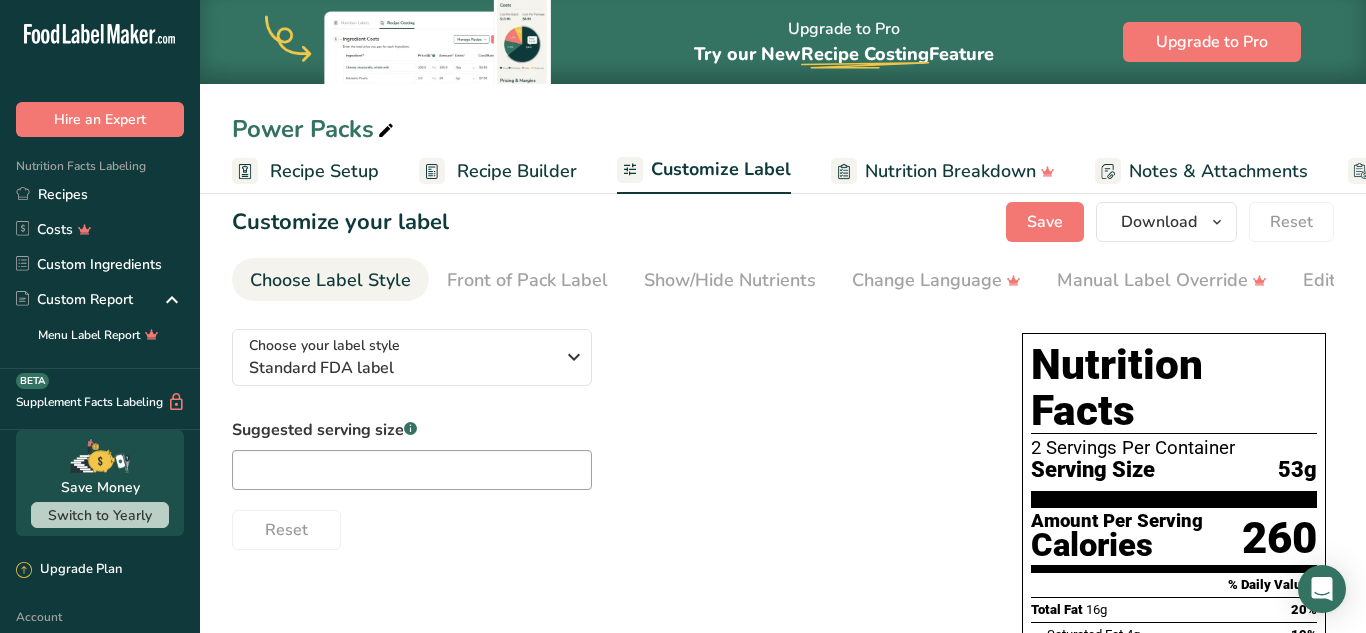 click on "Recipe Setup" at bounding box center (324, 171) 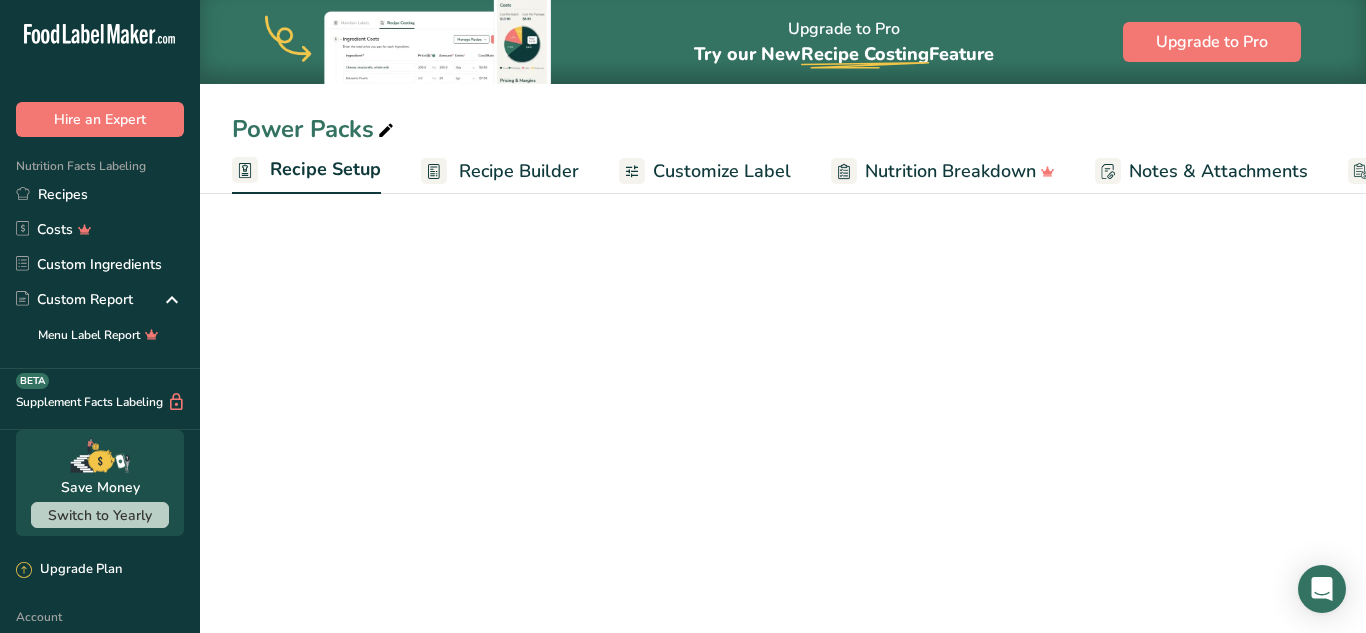 scroll, scrollTop: 0, scrollLeft: 7, axis: horizontal 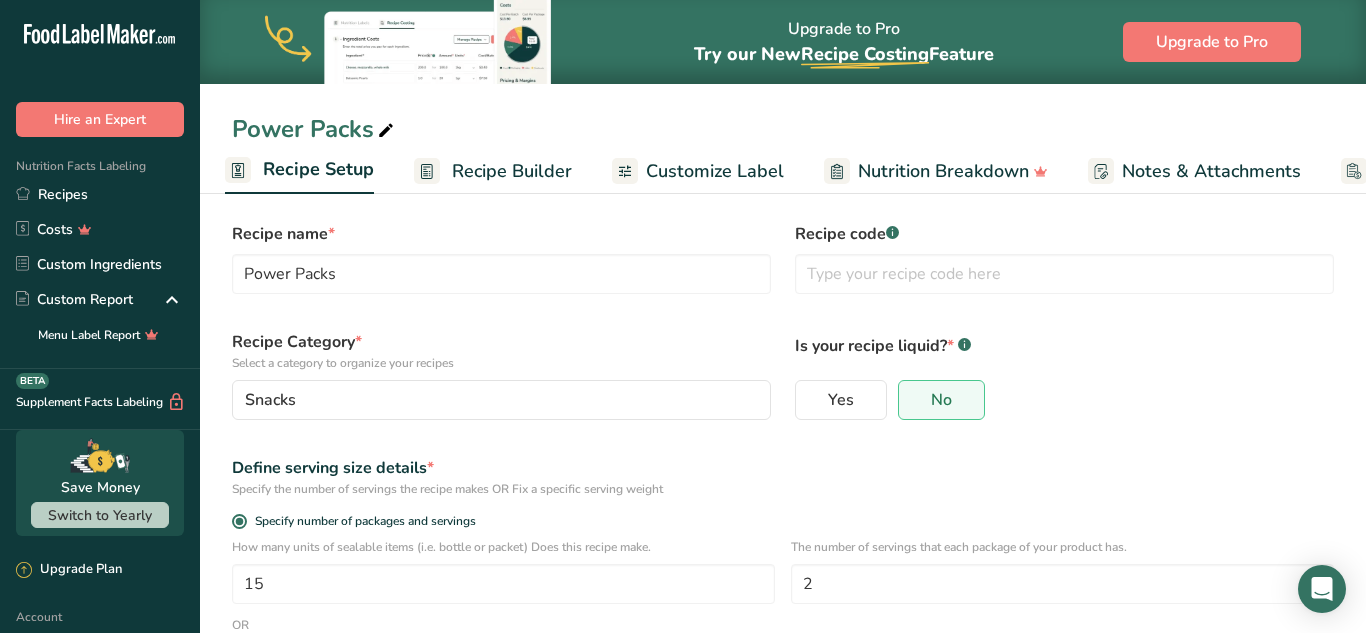 click on "Recipe Builder" at bounding box center [512, 171] 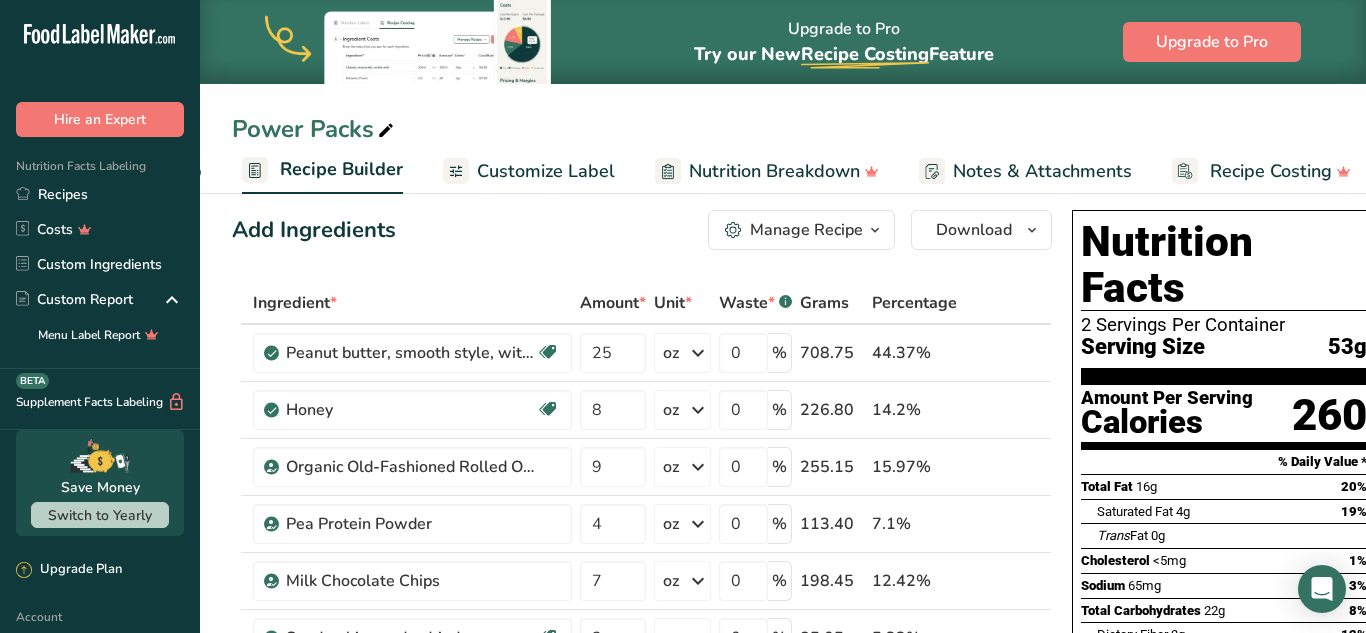 scroll, scrollTop: 0, scrollLeft: 193, axis: horizontal 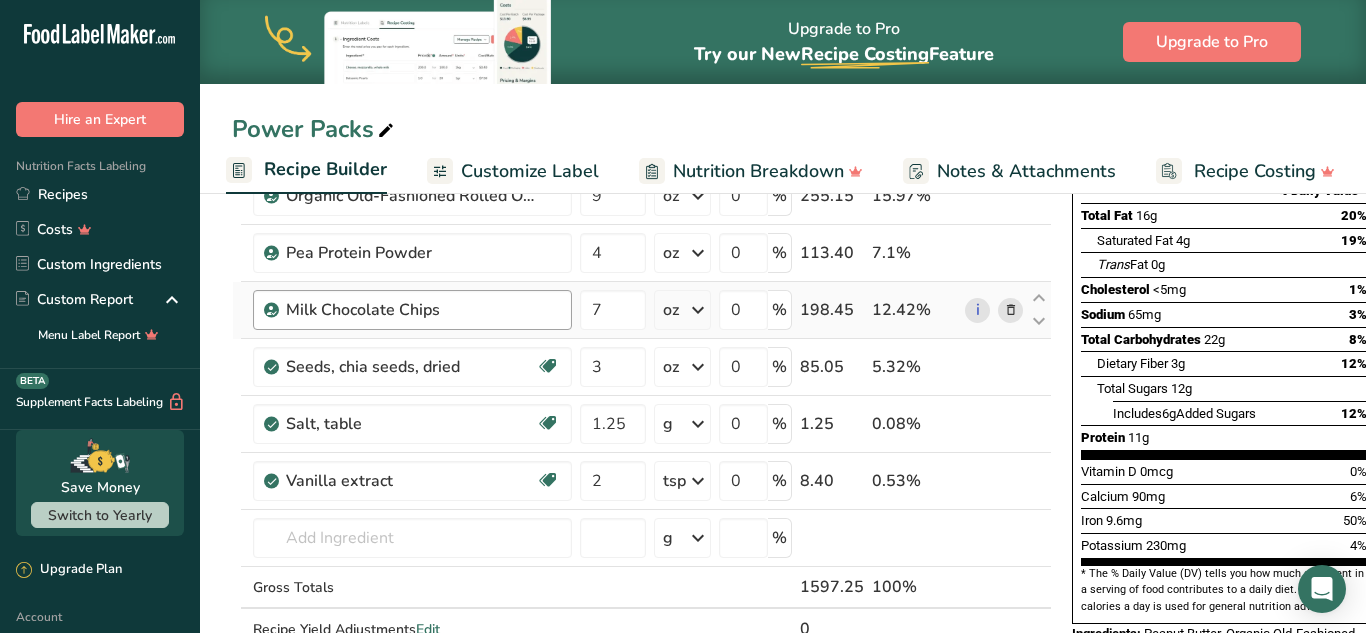 click on "Milk Chocolate Chips" at bounding box center [411, 310] 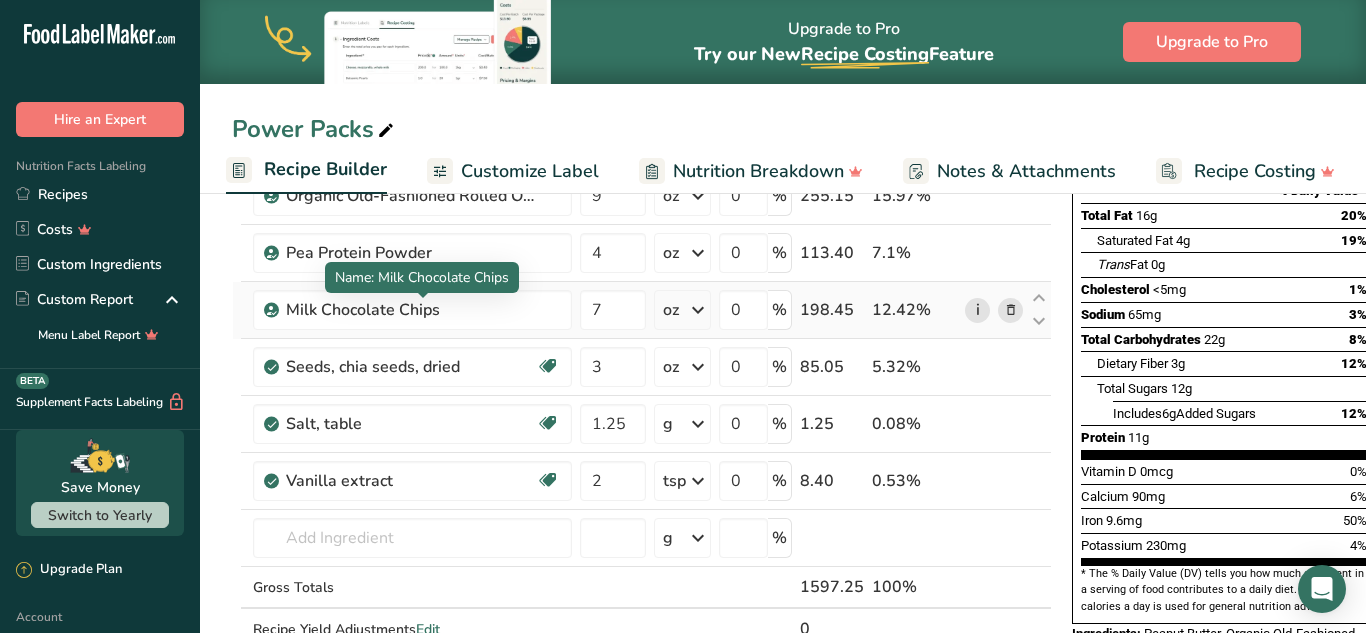 click on "i" at bounding box center (977, 310) 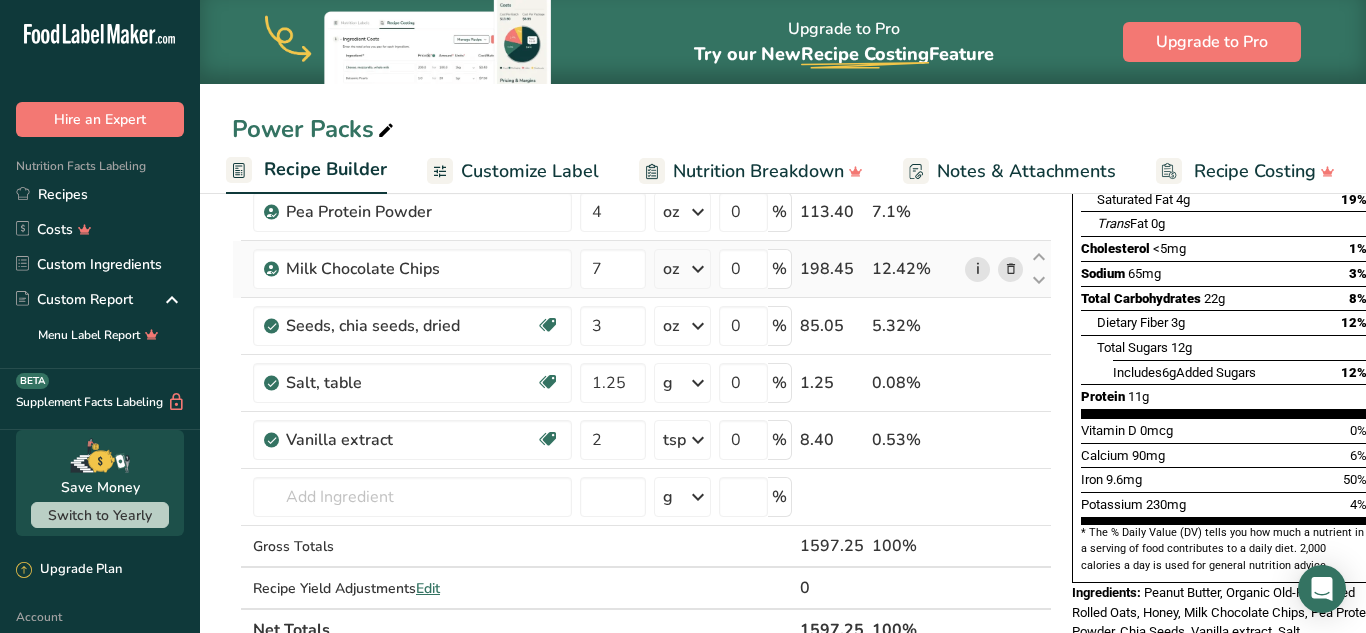 scroll, scrollTop: 325, scrollLeft: 0, axis: vertical 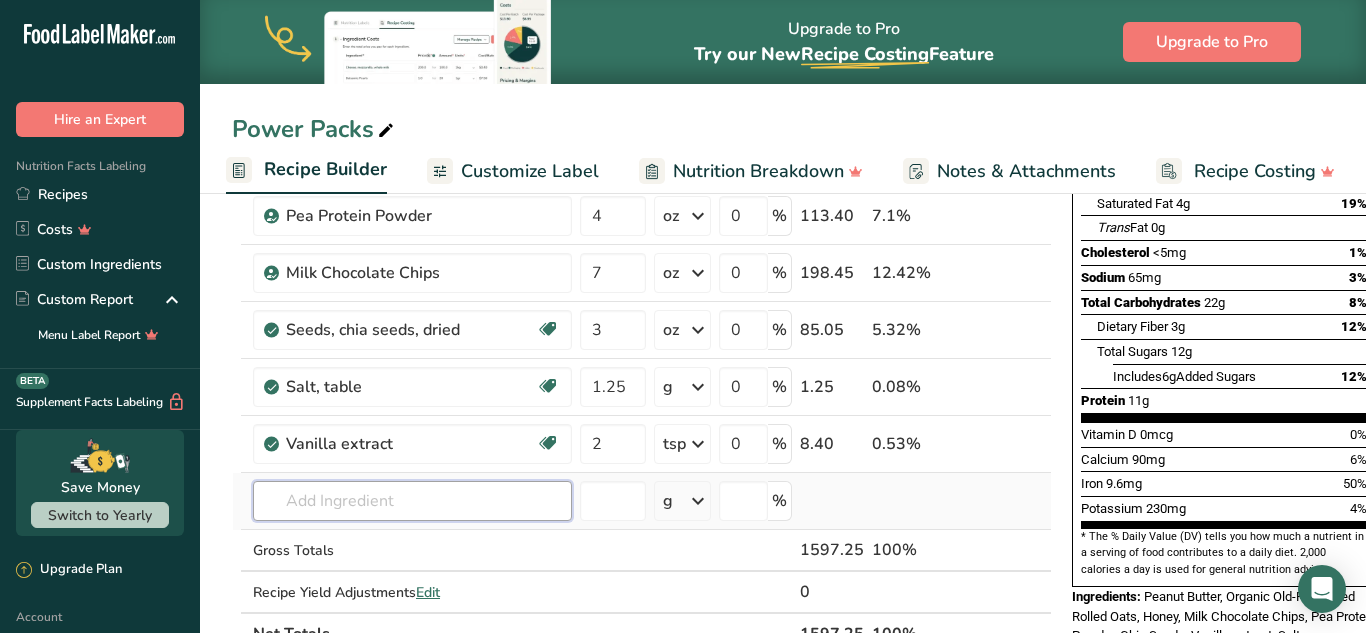 click at bounding box center (412, 501) 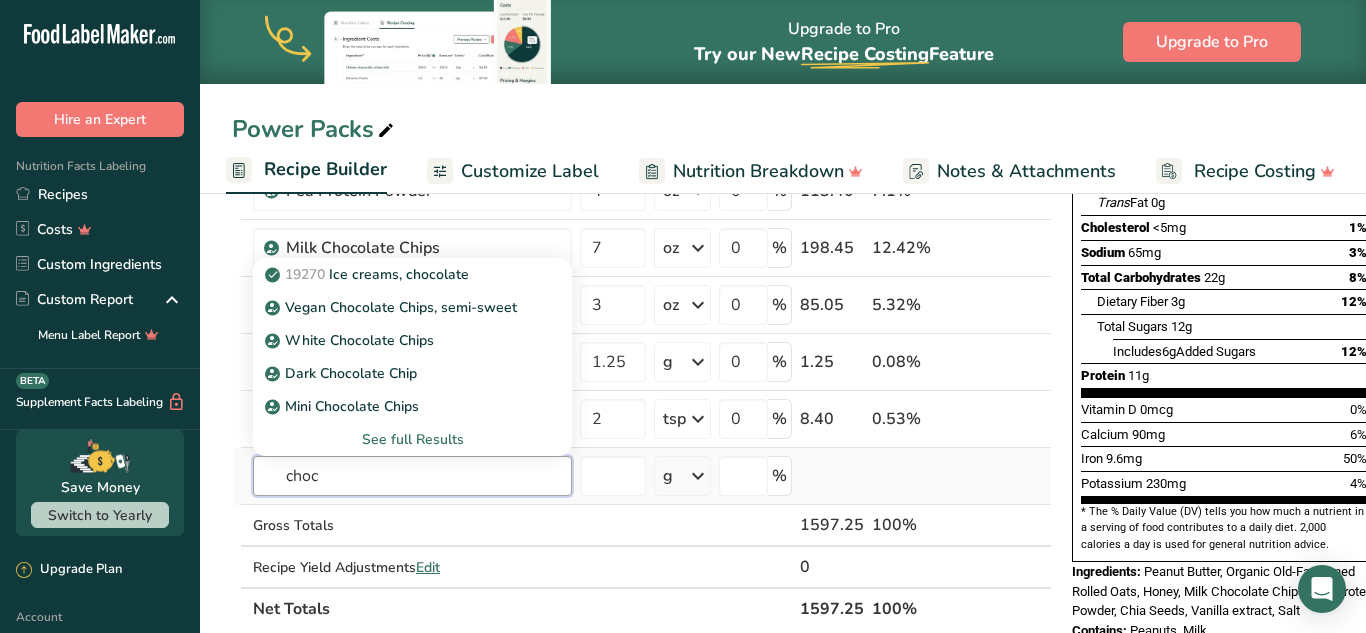 scroll, scrollTop: 353, scrollLeft: 0, axis: vertical 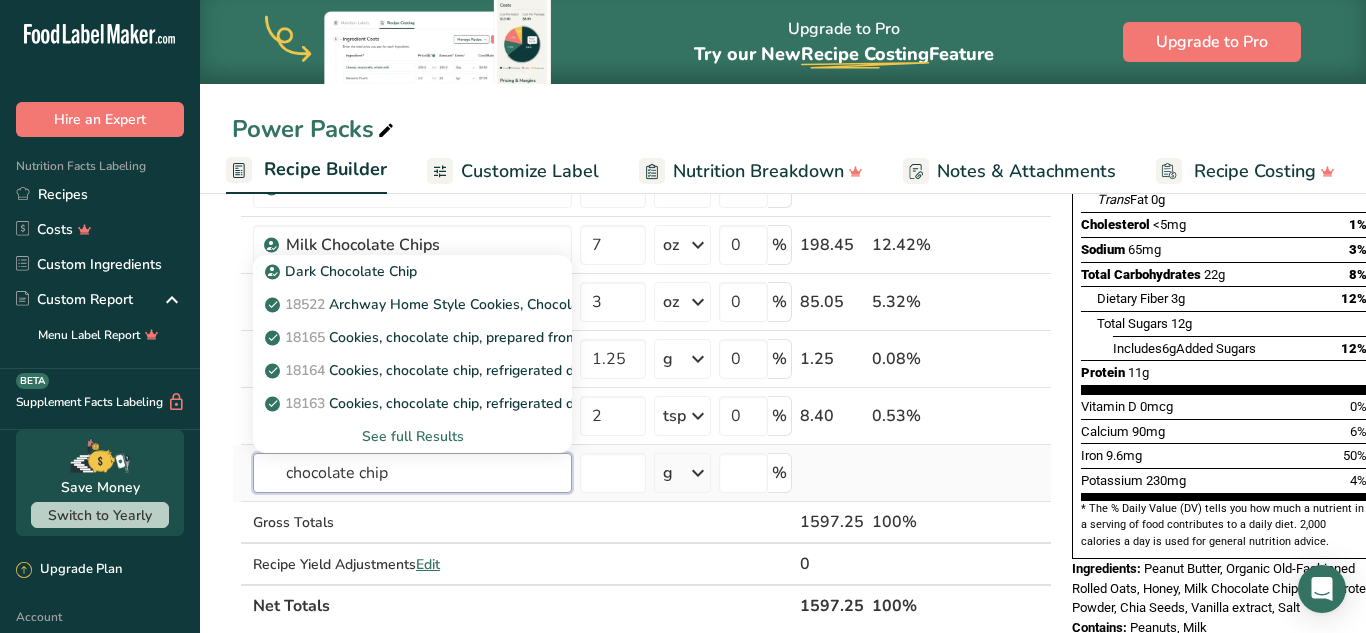 type on "chocolate chip" 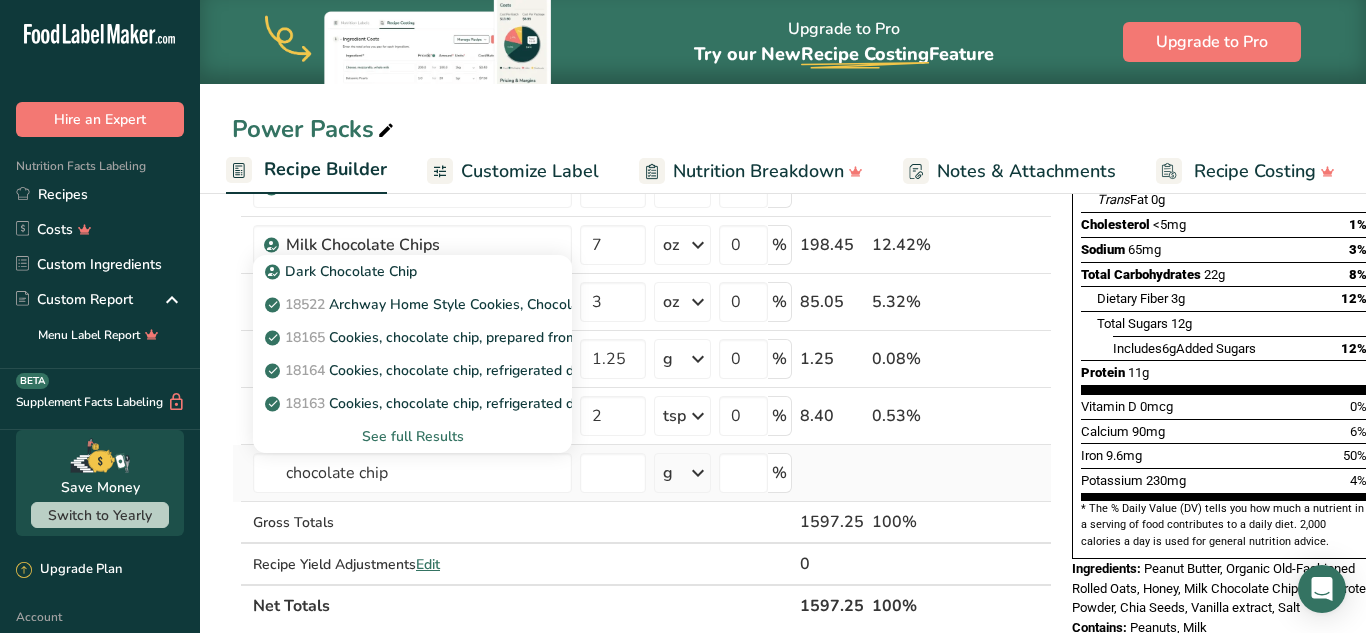 click on "See full Results" at bounding box center (412, 436) 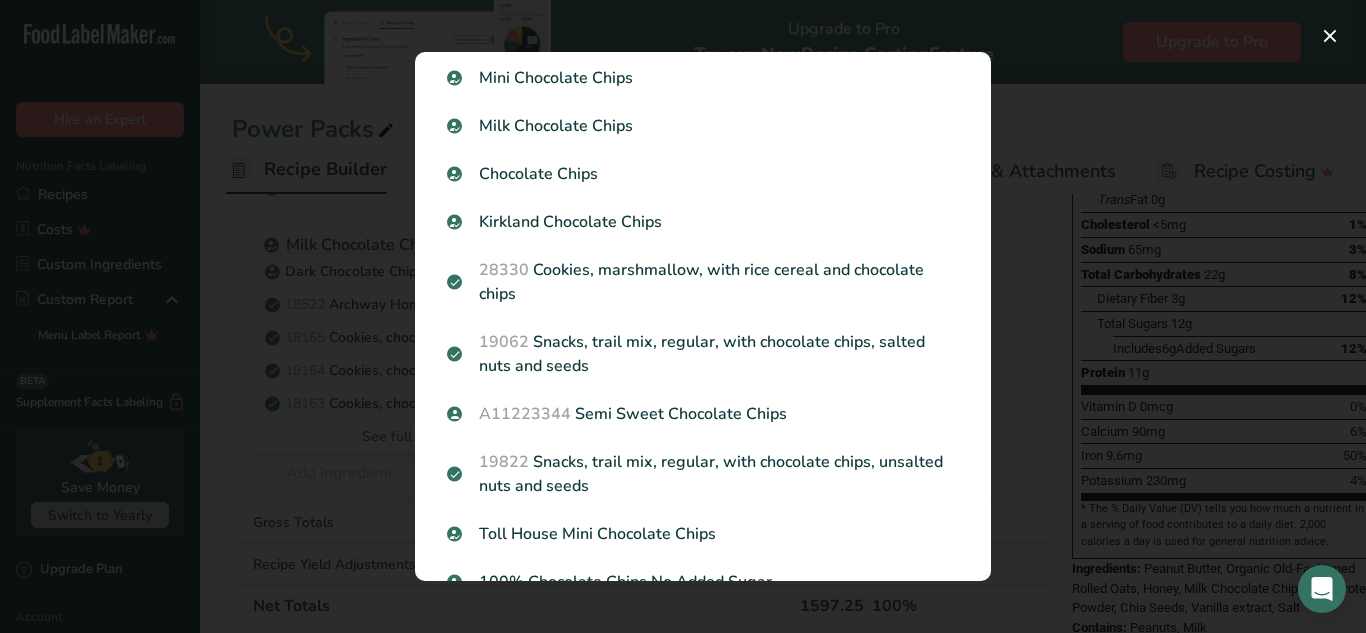 scroll, scrollTop: 1359, scrollLeft: 0, axis: vertical 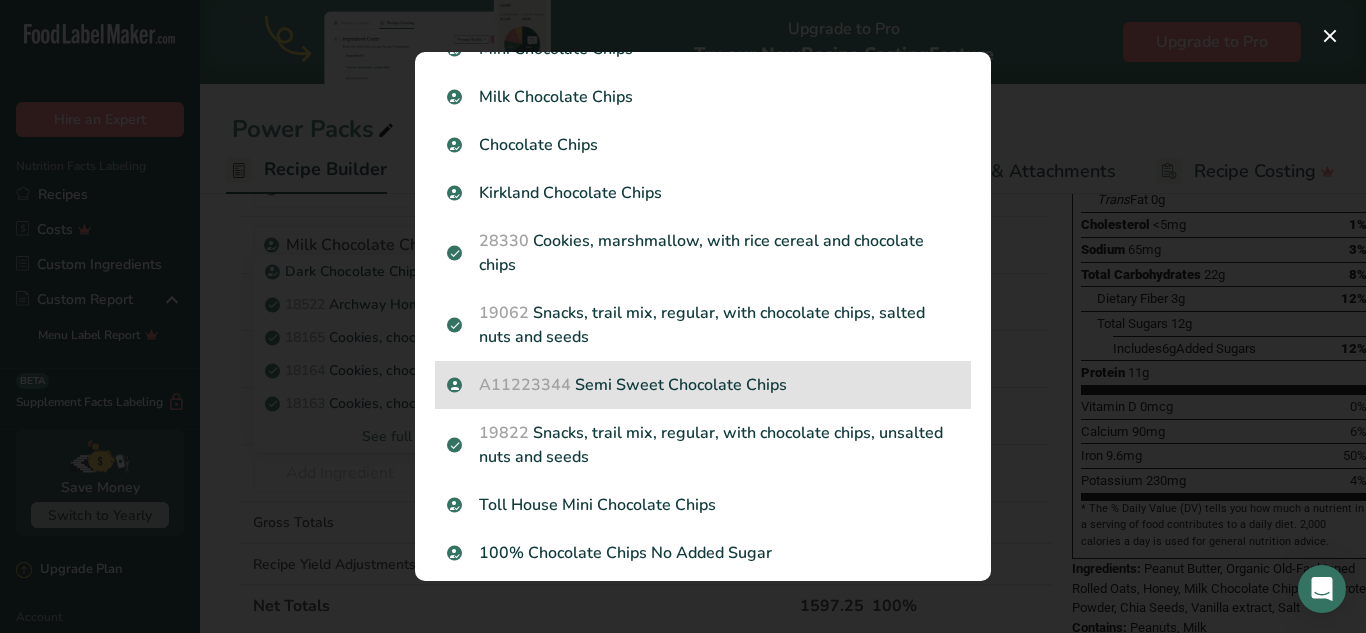 click on "A11223344
Semi Sweet Chocolate Chips" at bounding box center (703, 385) 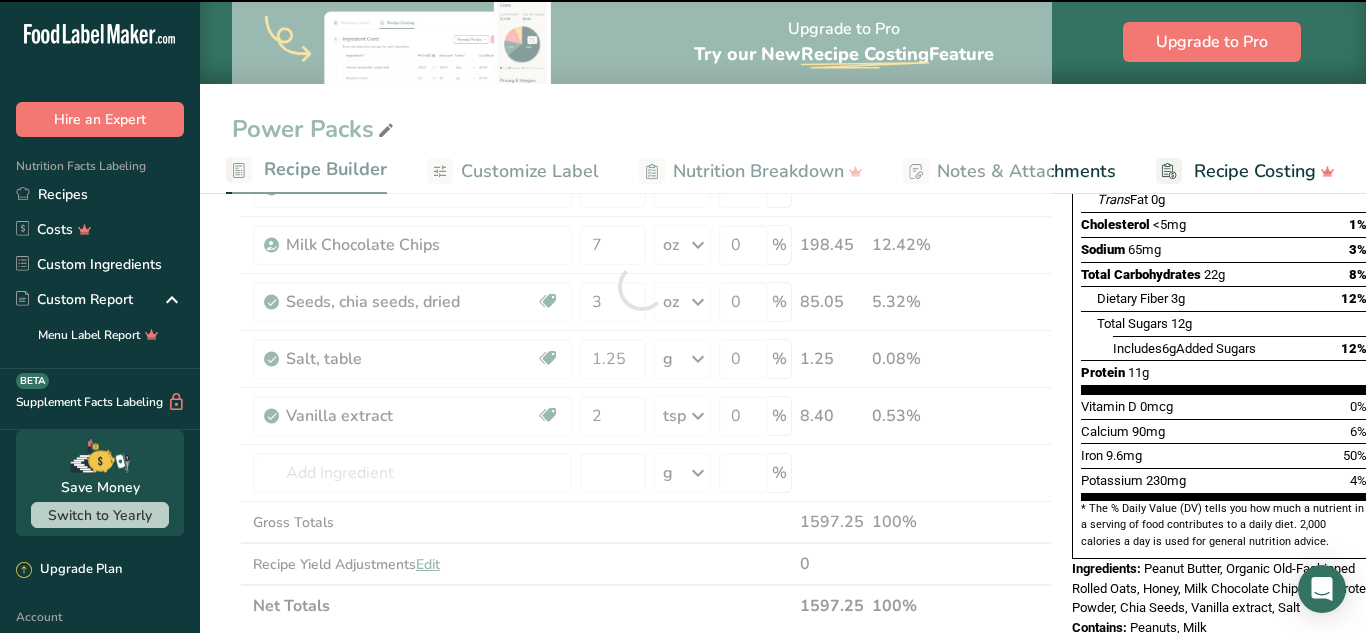 type on "0" 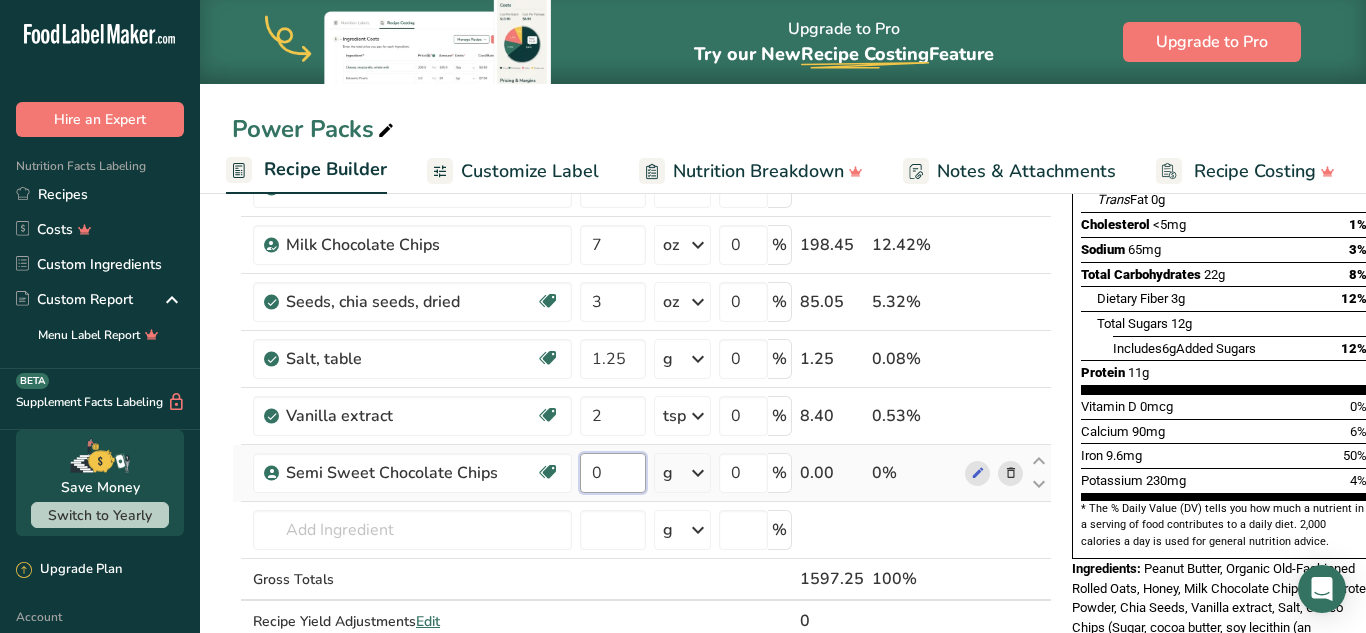 click on "0" at bounding box center [613, 473] 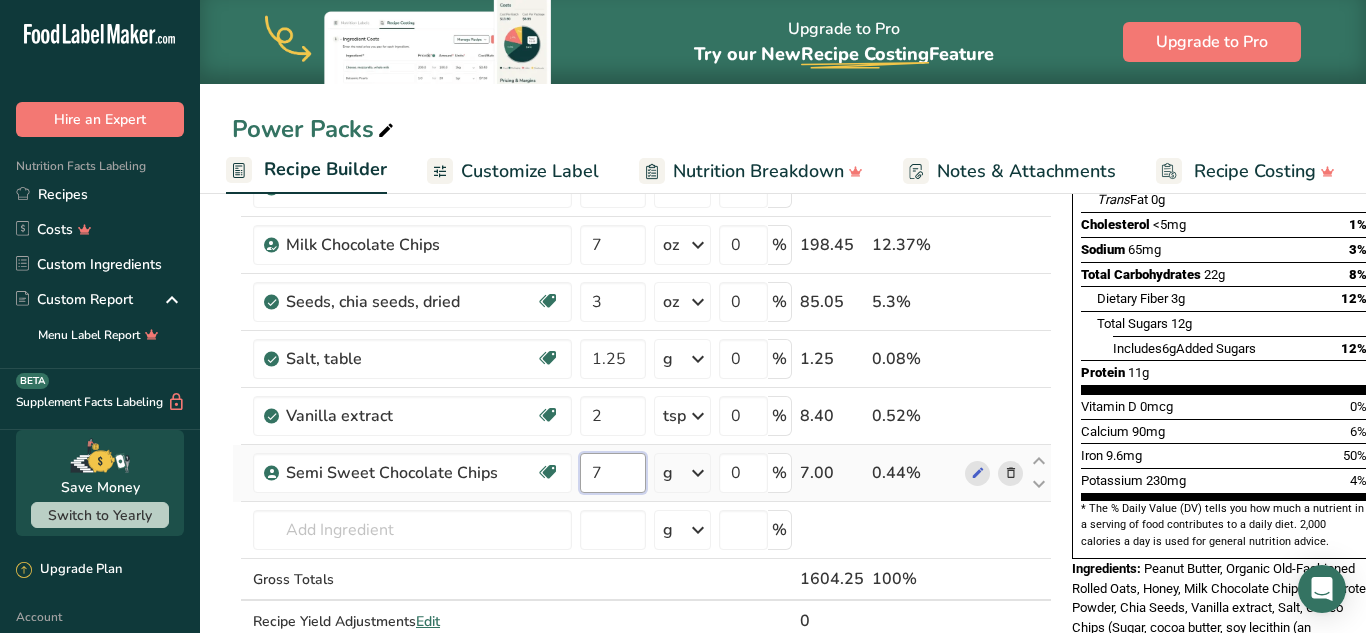 type on "7" 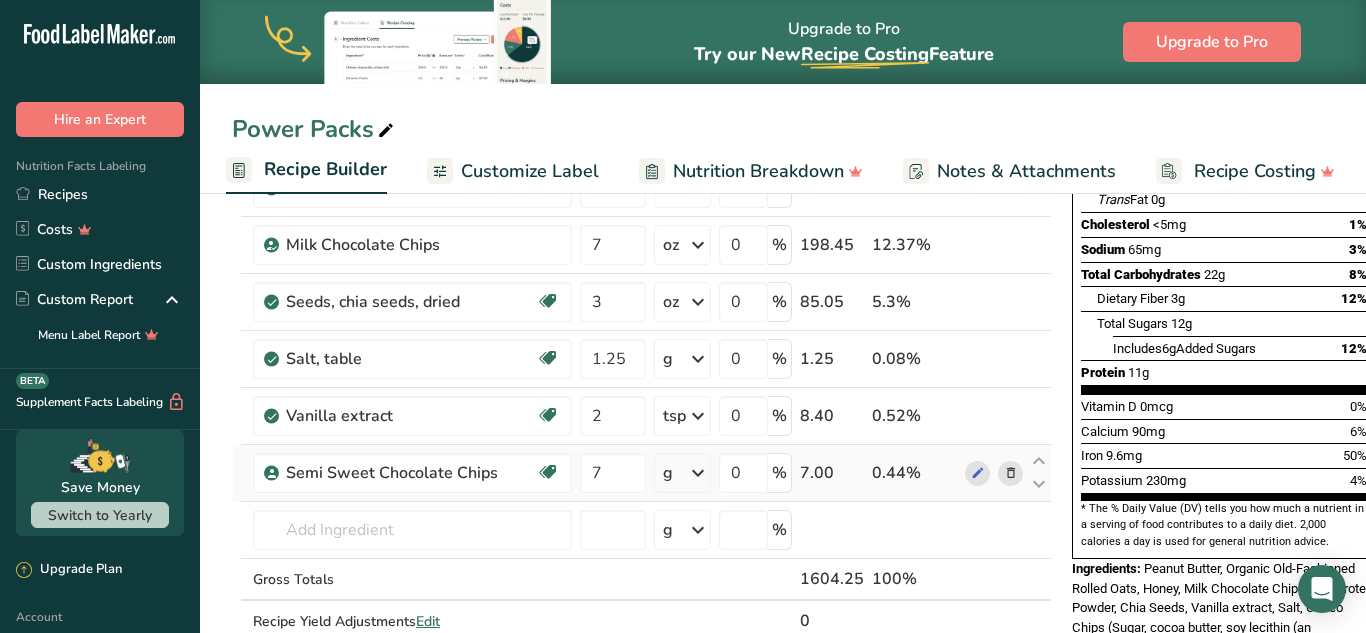 click on "Ingredient *
Amount *
Unit *
Waste *   .a-a{fill:#347362;}.b-a{fill:#fff;}          Grams
Percentage
Peanut butter, smooth style, without salt
Plant-based Protein
Dairy free
Gluten free
Vegan
Vegetarian
Soy free
Source of Healthy Fats
25
oz
Portions
2 tbsp
1 cup
Weight Units
g
kg
mg
See more
Volume Units
l
Volume units require a density conversion. If you know your ingredient's density enter it below. Otherwise, click on "RIA" our AI Regulatory bot - she will be able to help you
1.01
lb/ft3
g/cm3
mL" at bounding box center (642, 315) 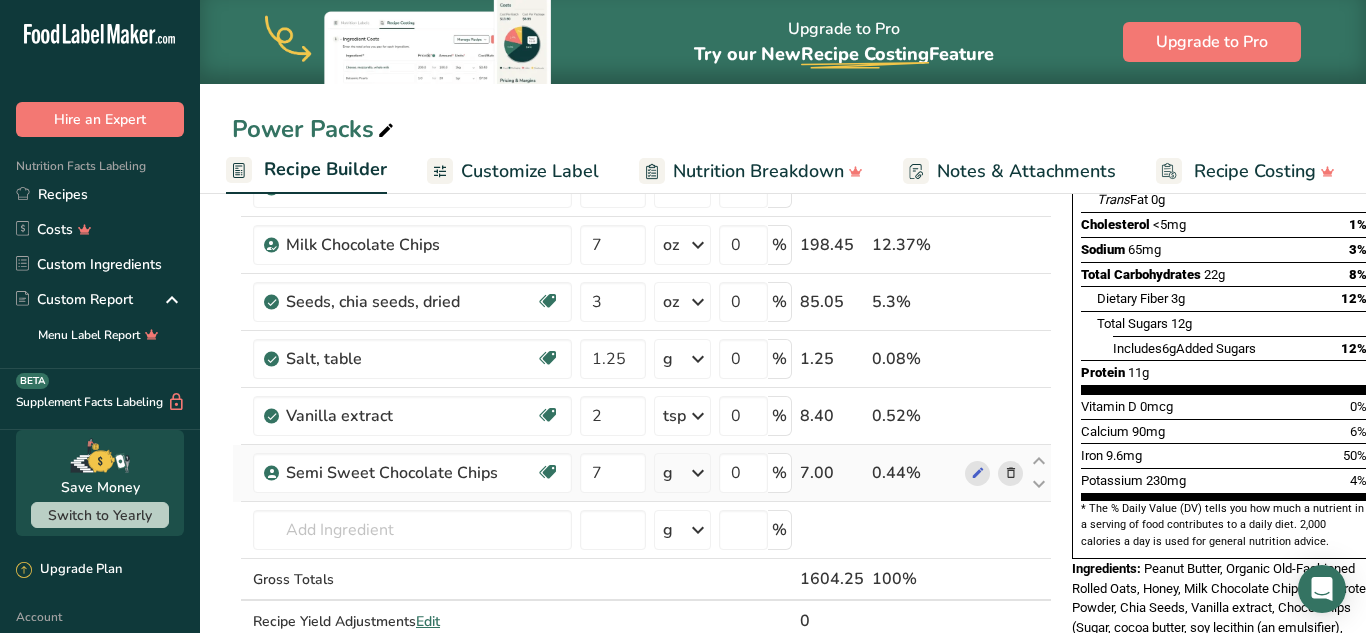 click at bounding box center (698, 473) 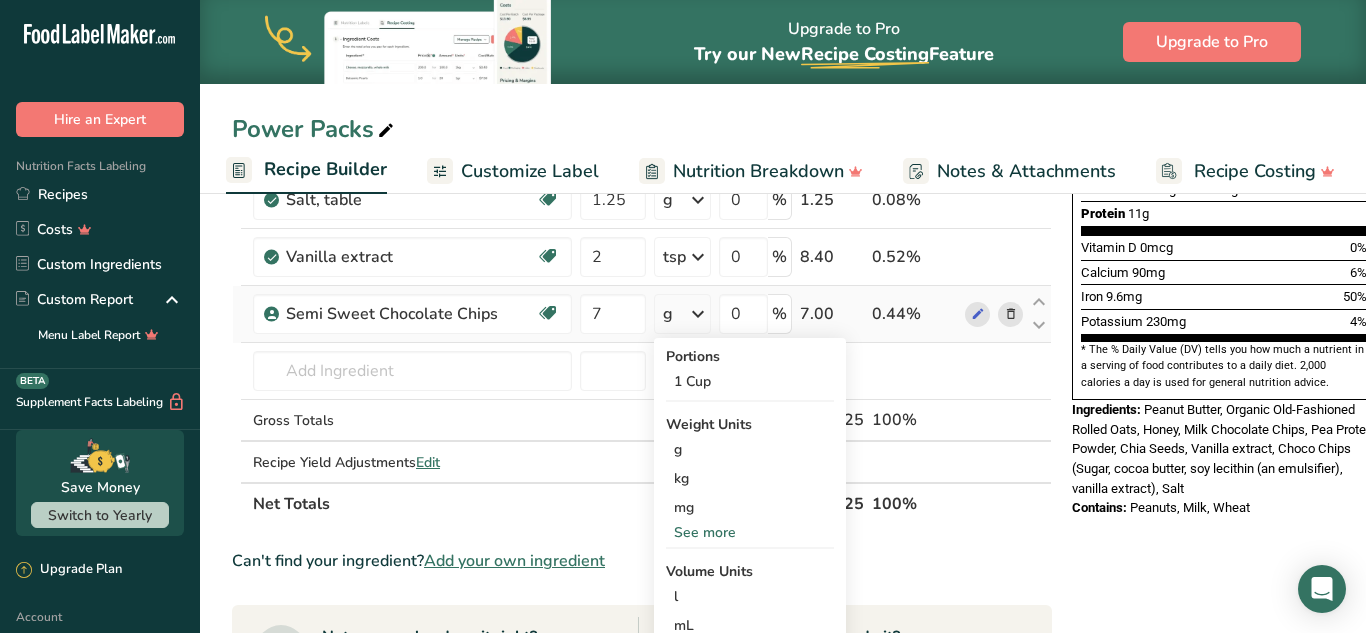 scroll, scrollTop: 514, scrollLeft: 0, axis: vertical 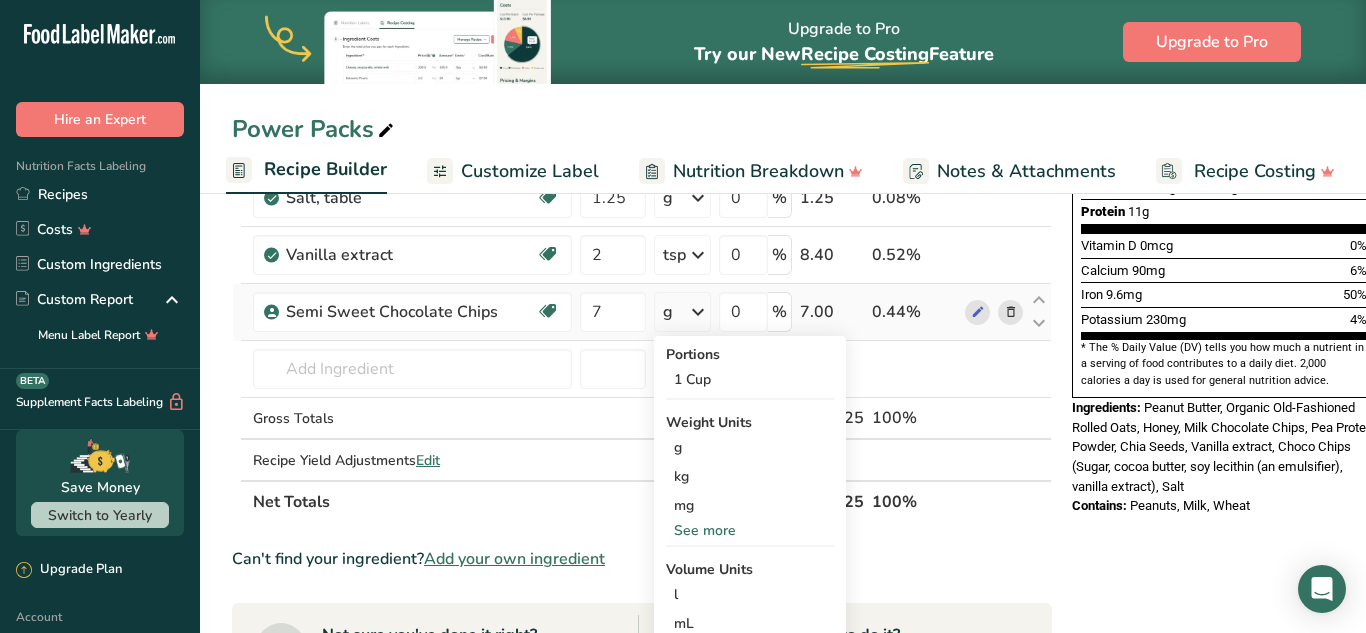 click on "See more" at bounding box center (750, 530) 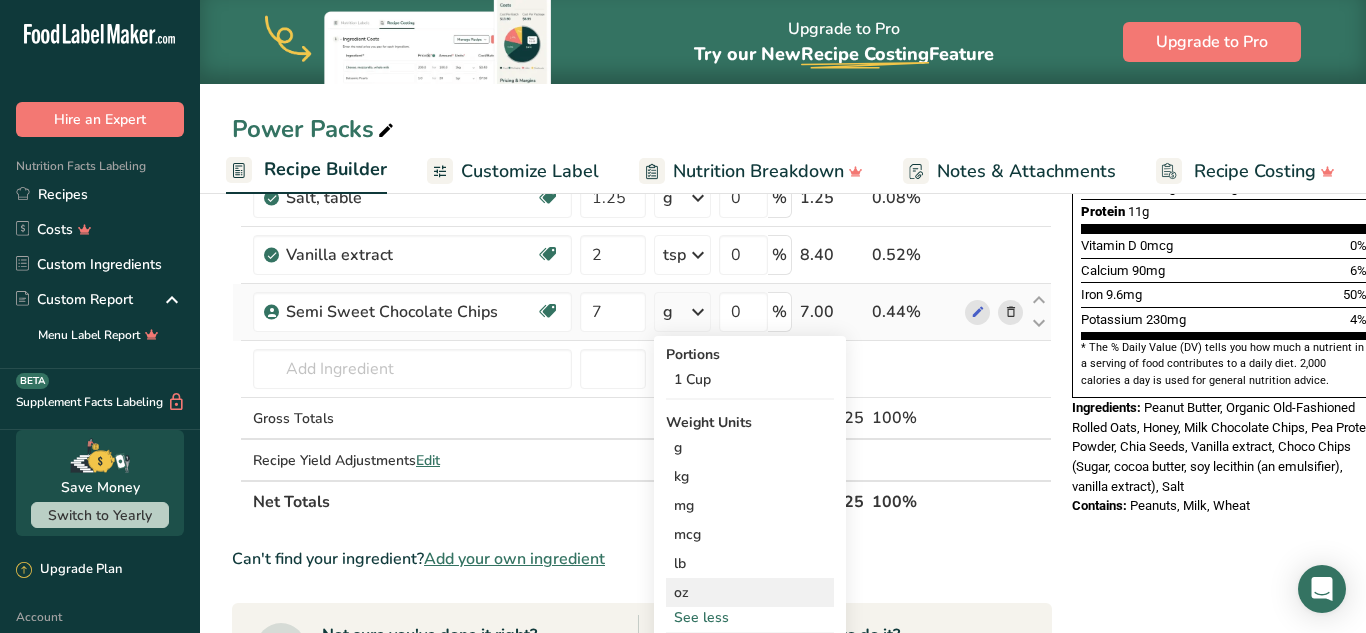 click on "oz" at bounding box center [750, 592] 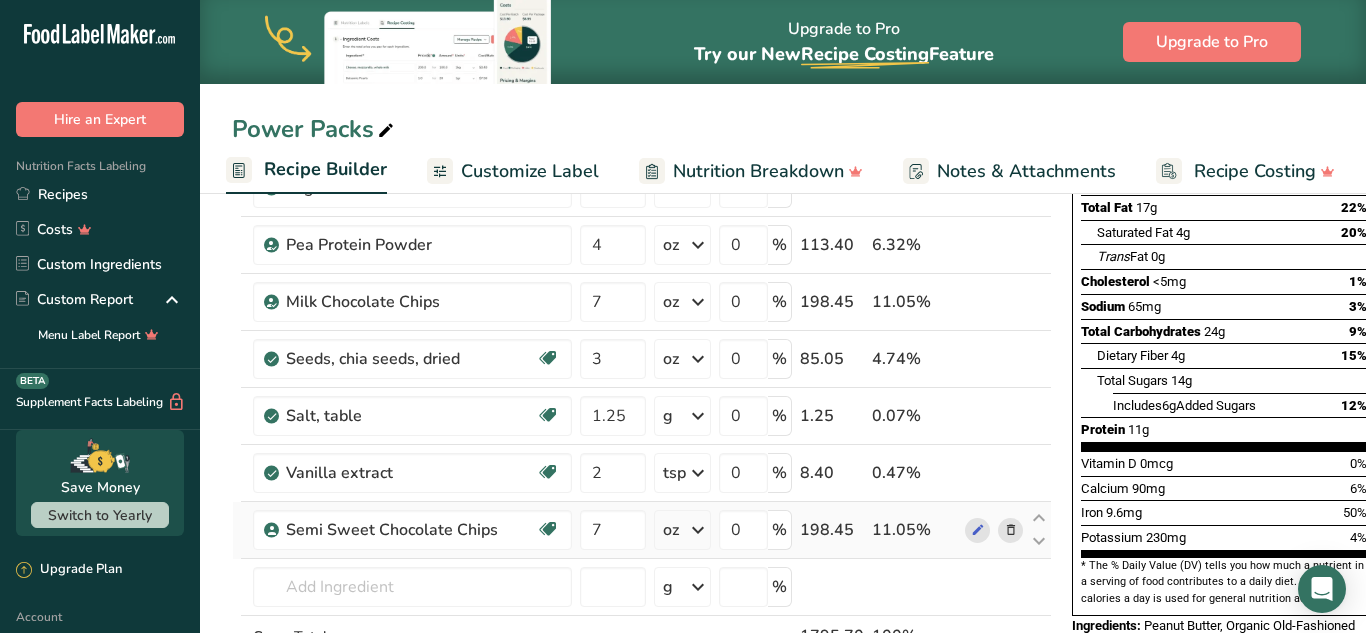 scroll, scrollTop: 295, scrollLeft: 0, axis: vertical 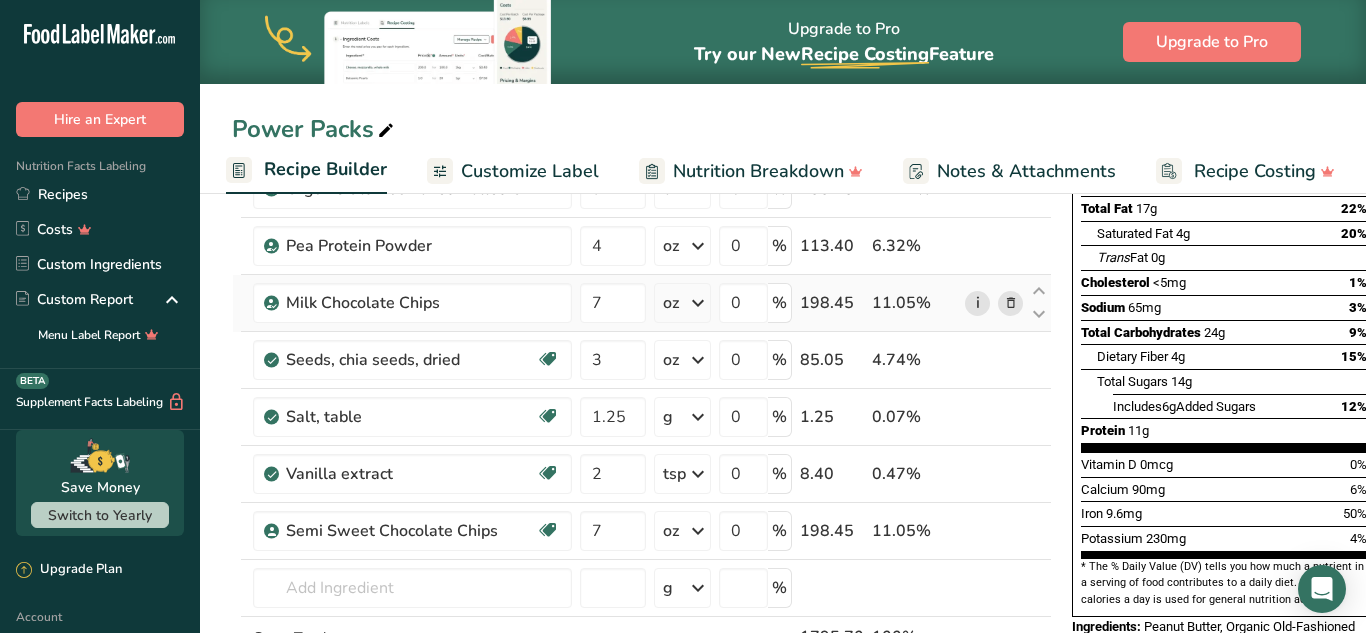 click on "i" at bounding box center (977, 303) 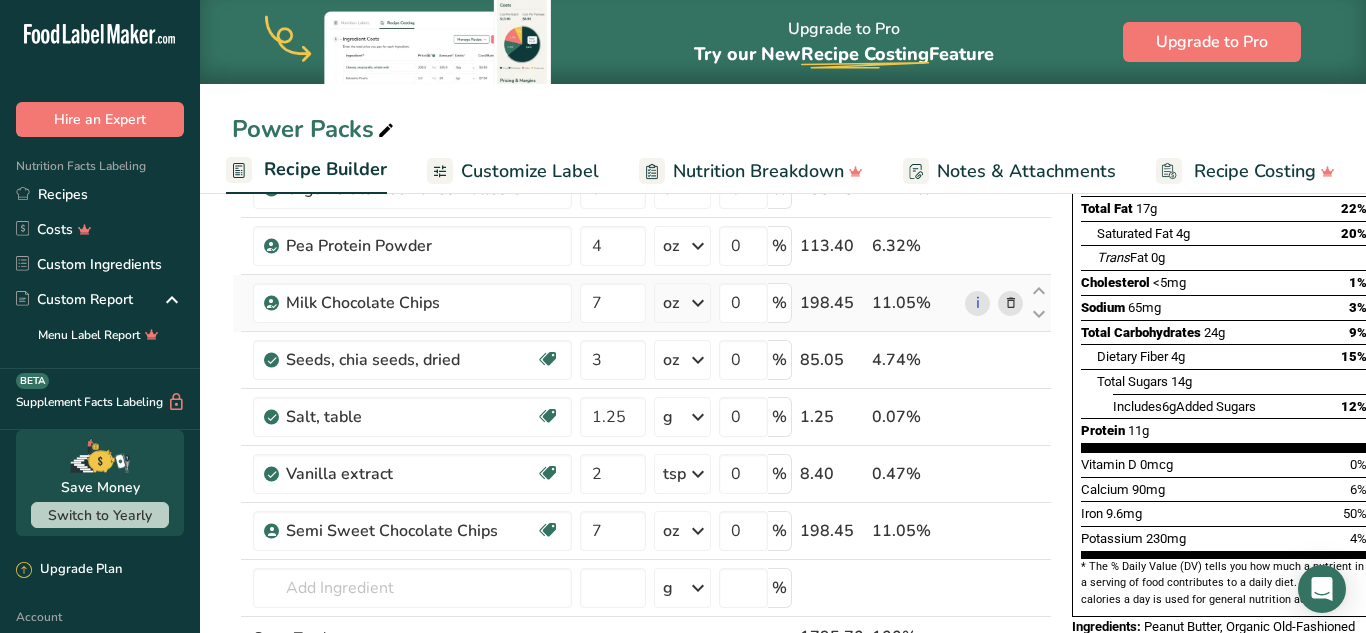 click at bounding box center [1011, 303] 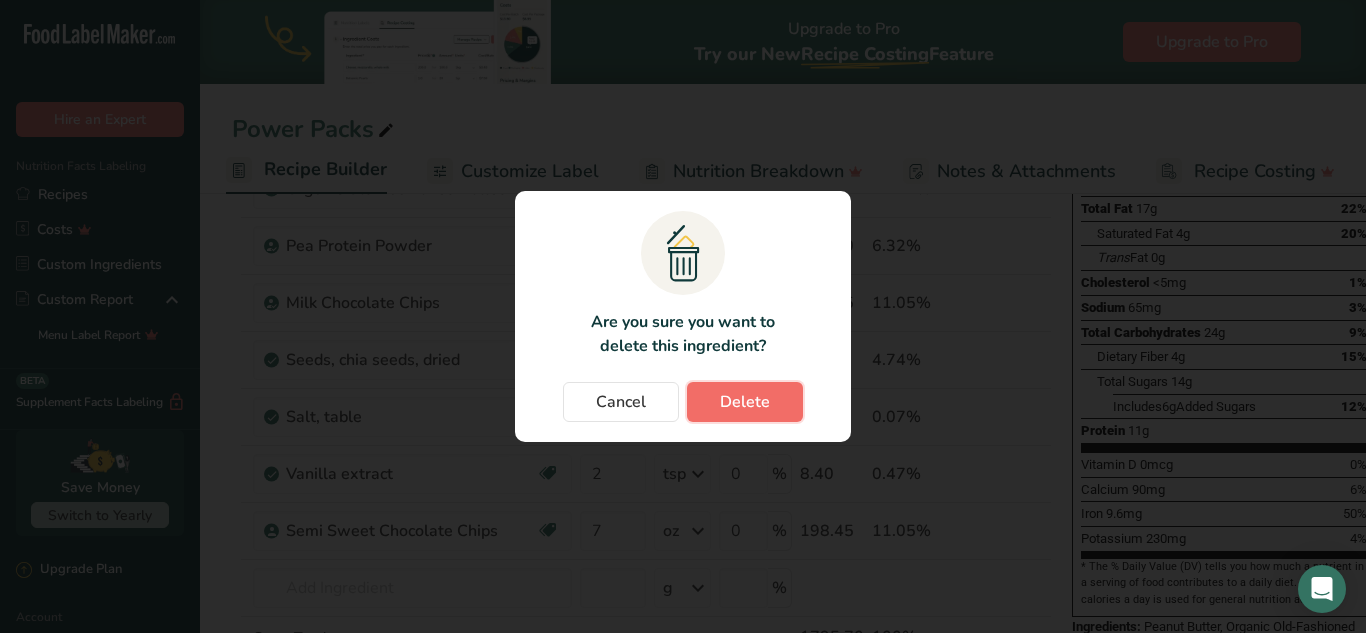click on "Delete" at bounding box center (745, 402) 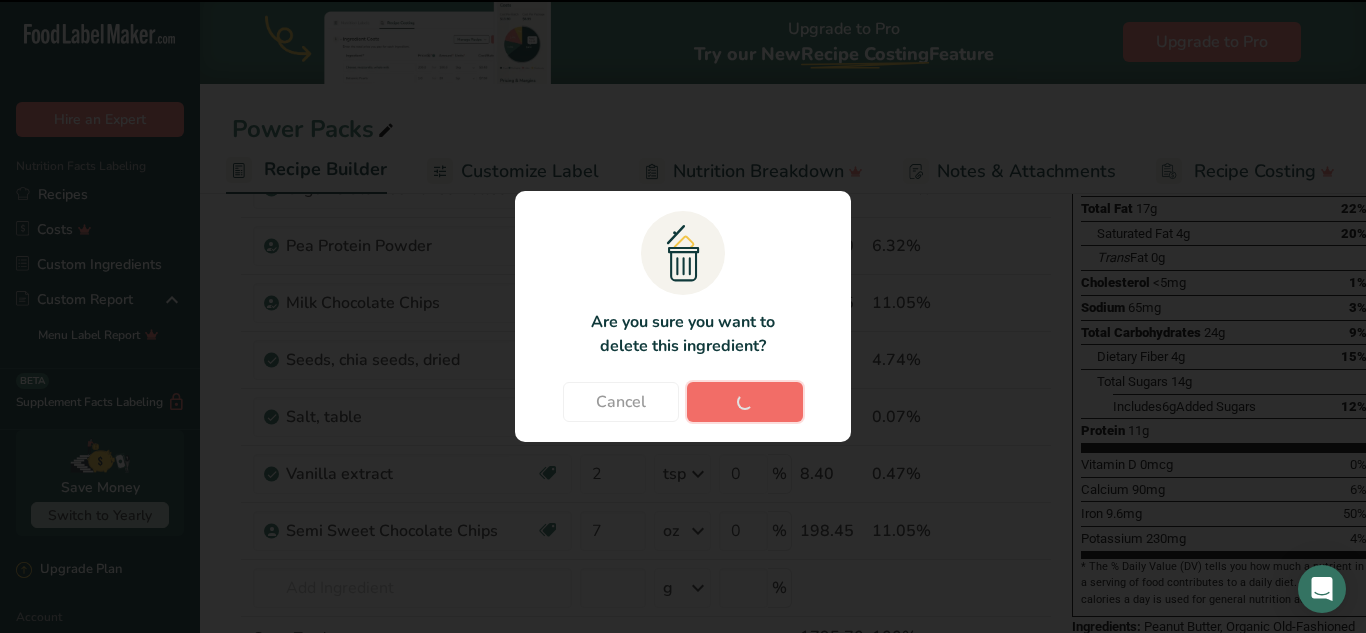 type on "3" 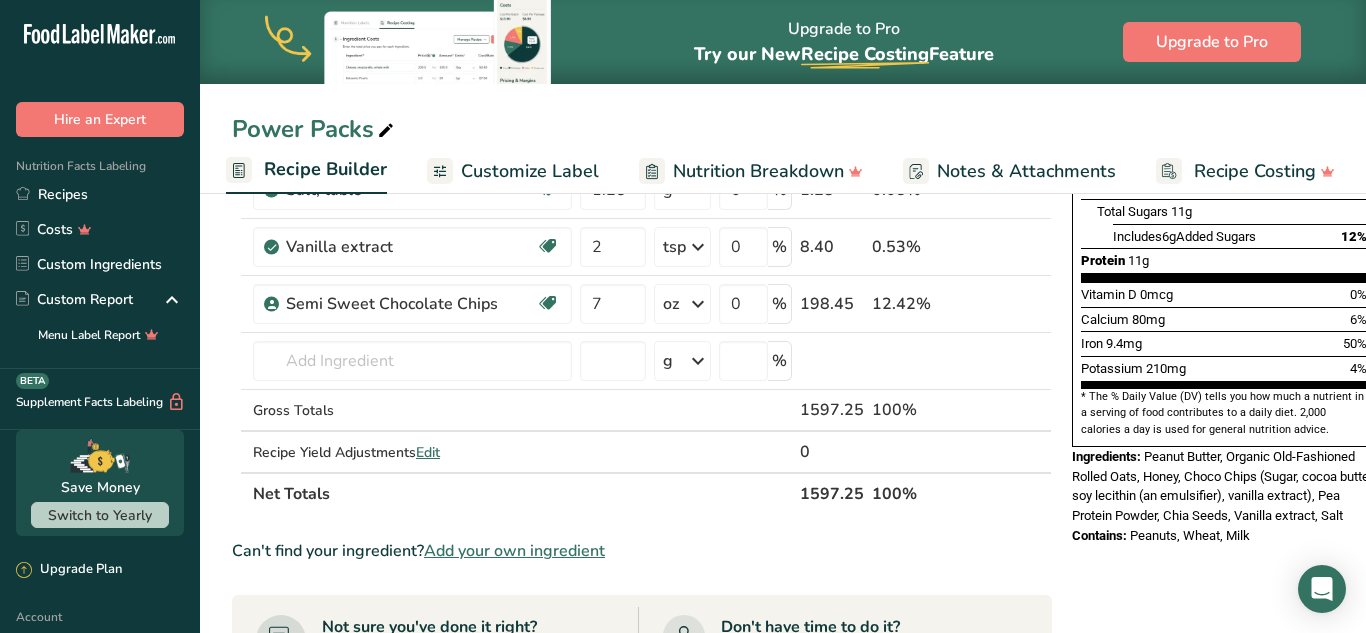 scroll, scrollTop: 466, scrollLeft: 0, axis: vertical 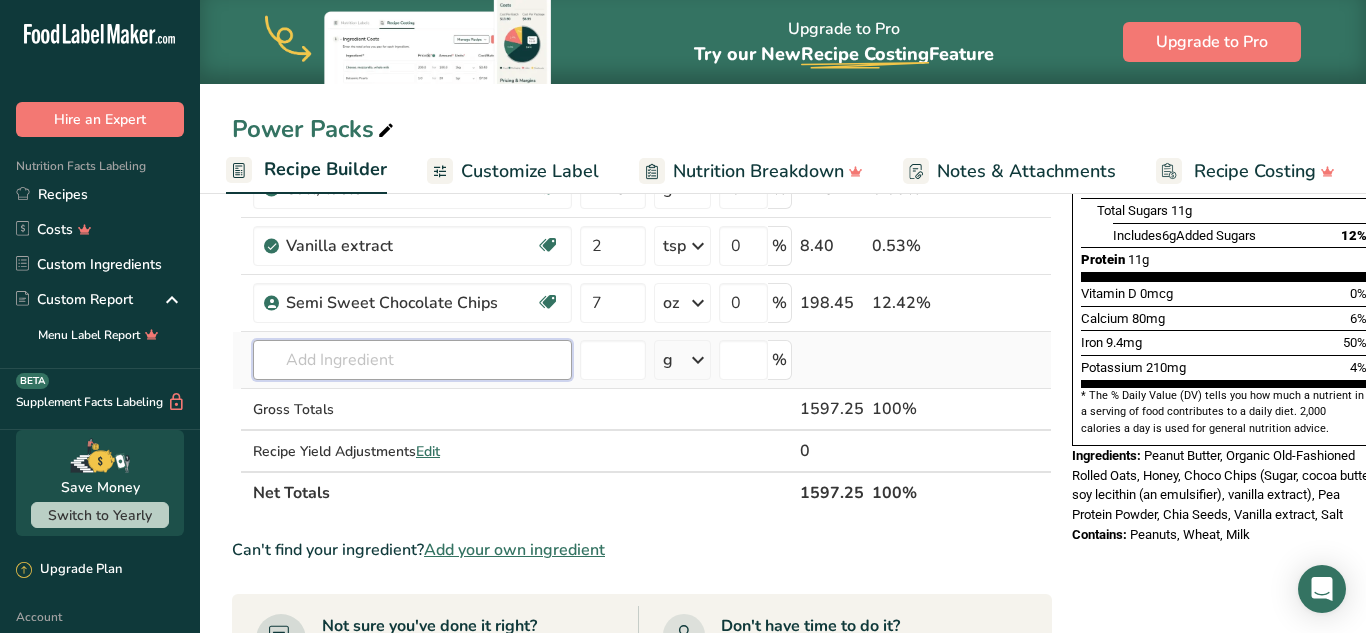 click at bounding box center (412, 360) 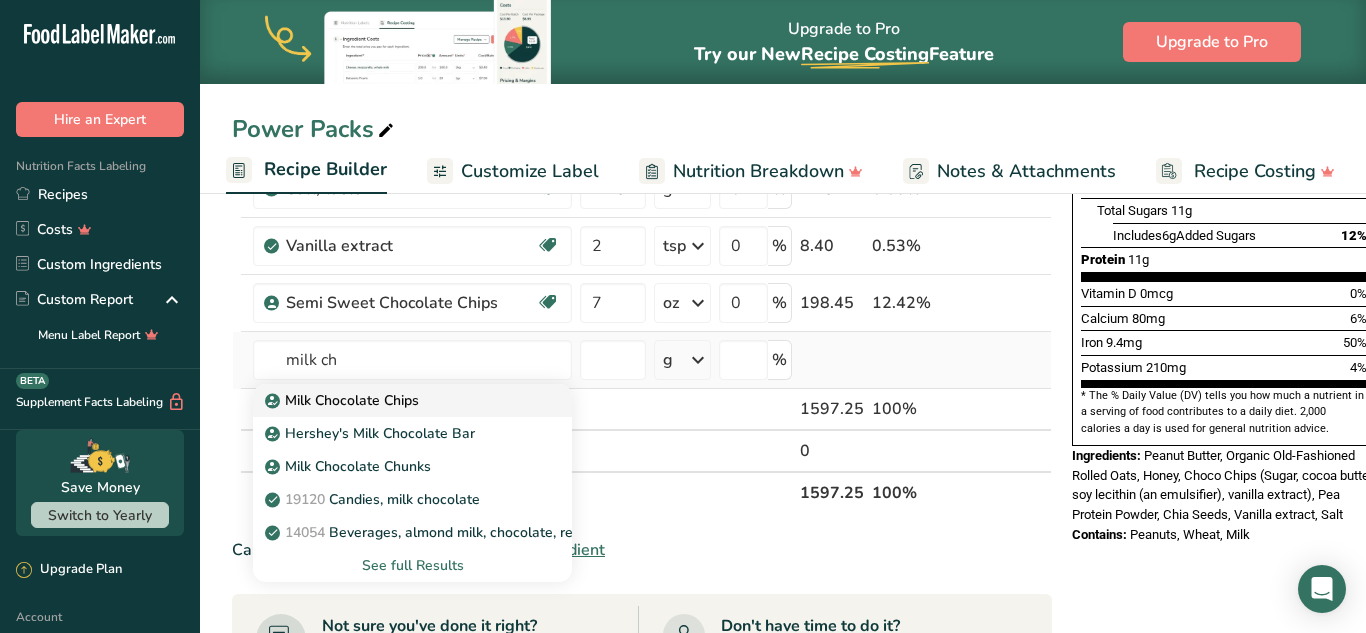 click on "Milk Chocolate Chips" at bounding box center [344, 400] 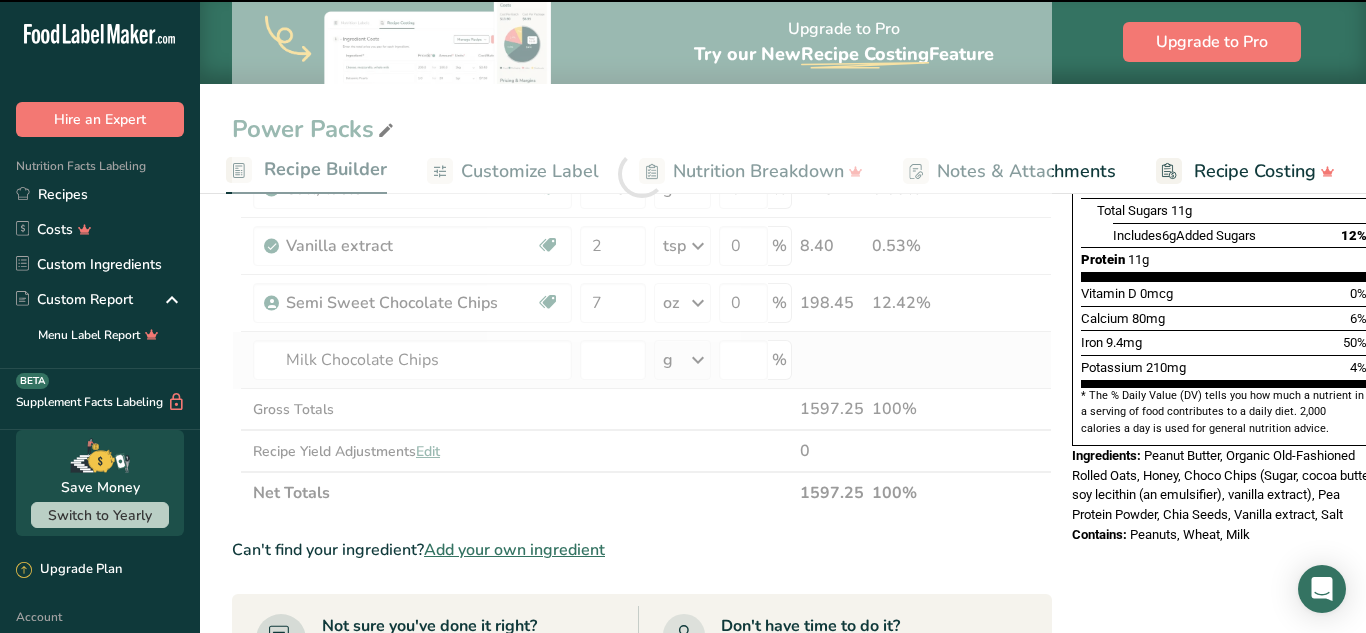 type on "0" 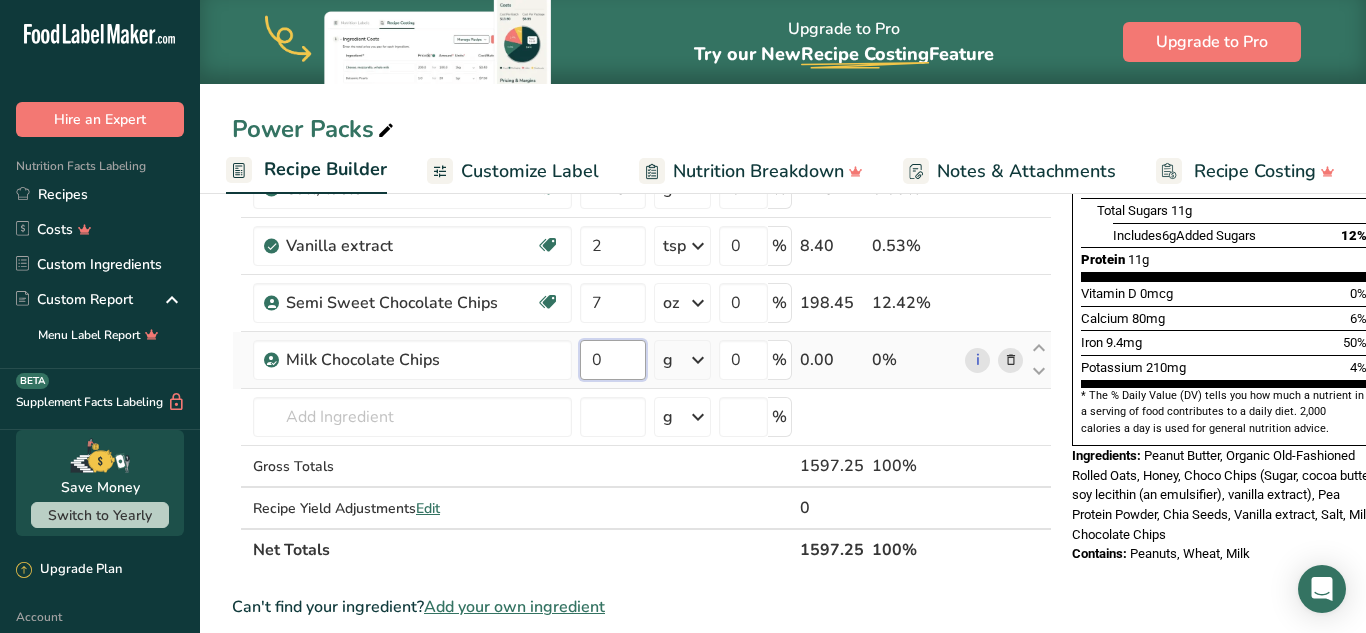click on "0" at bounding box center (613, 360) 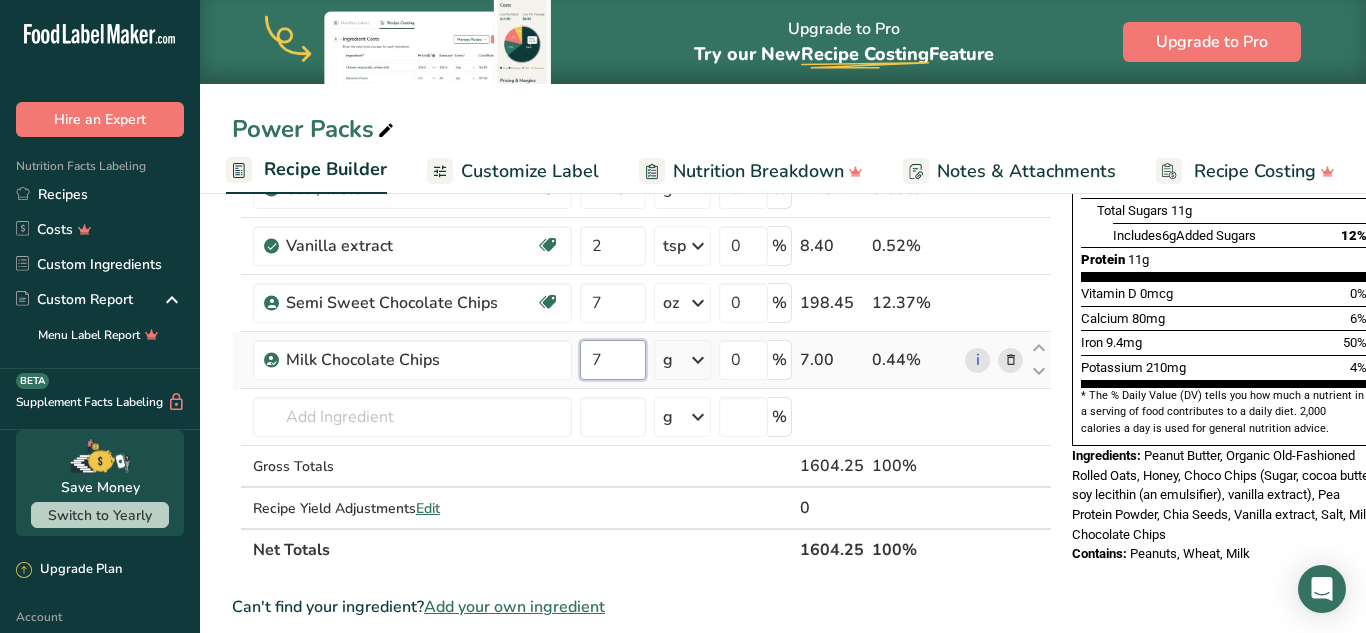 type on "7" 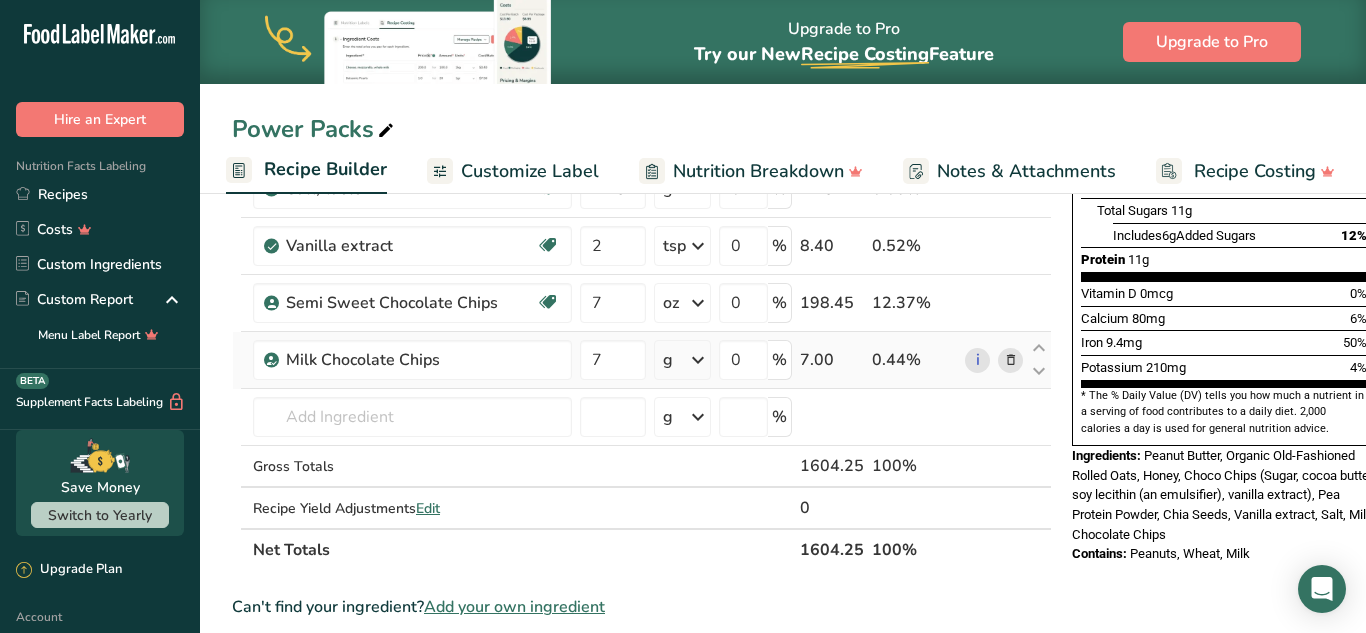 click on "Ingredient *
Amount *
Unit *
Waste *   .a-a{fill:#347362;}.b-a{fill:#fff;}          Grams
Percentage
Peanut butter, smooth style, without salt
Plant-based Protein
Dairy free
Gluten free
Vegan
Vegetarian
Soy free
Source of Healthy Fats
25
oz
Portions
2 tbsp
1 cup
Weight Units
g
kg
mg
See more
Volume Units
l
Volume units require a density conversion. If you know your ingredient's density enter it below. Otherwise, click on "RIA" our AI Regulatory bot - she will be able to help you
1.01
lb/ft3
g/cm3
mL" at bounding box center [642, 202] 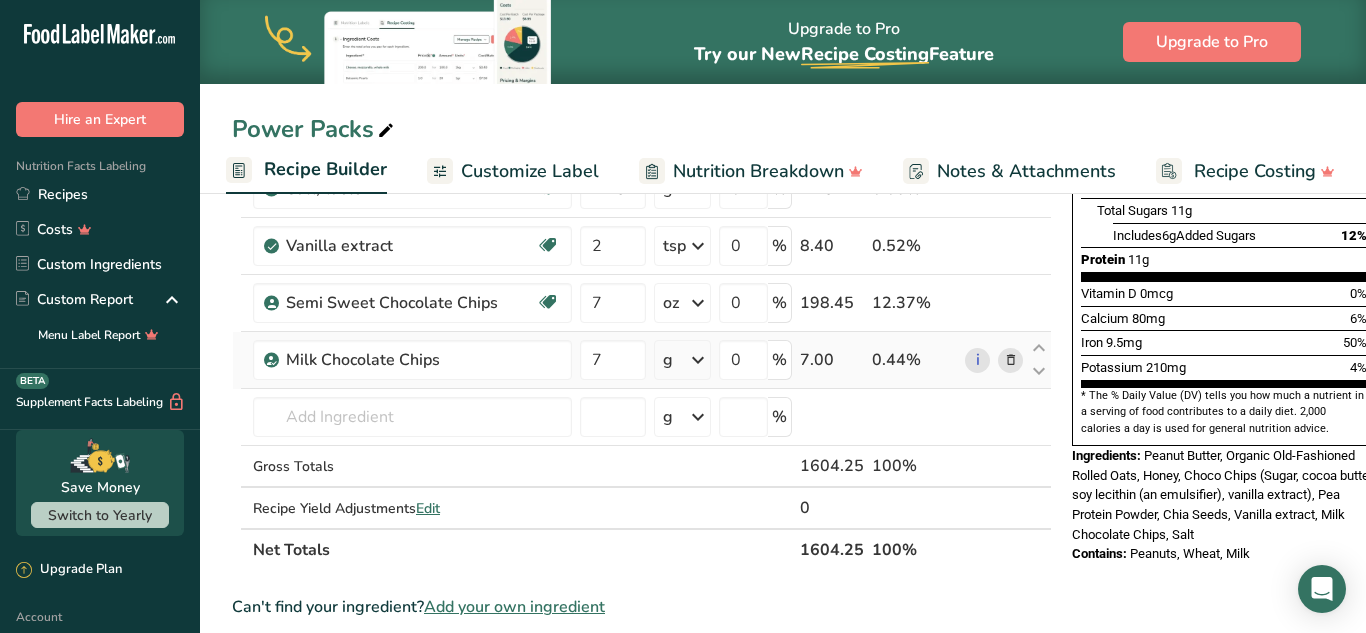 click at bounding box center (698, 360) 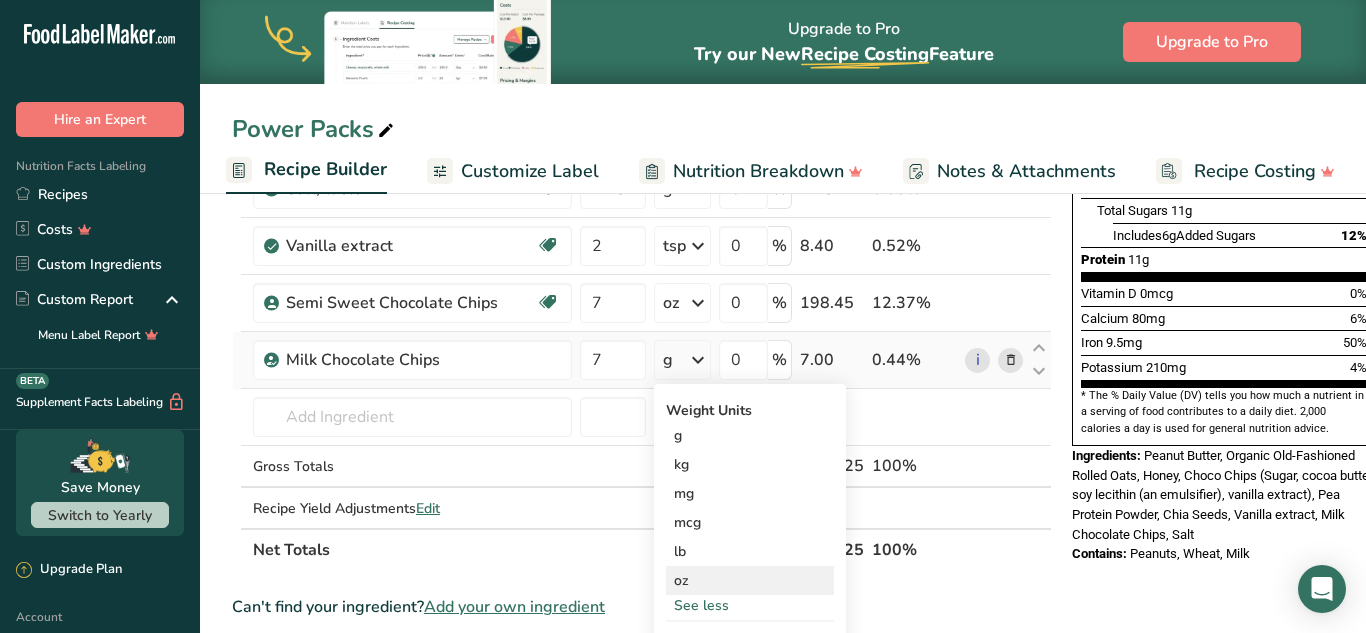 click on "oz" at bounding box center [750, 580] 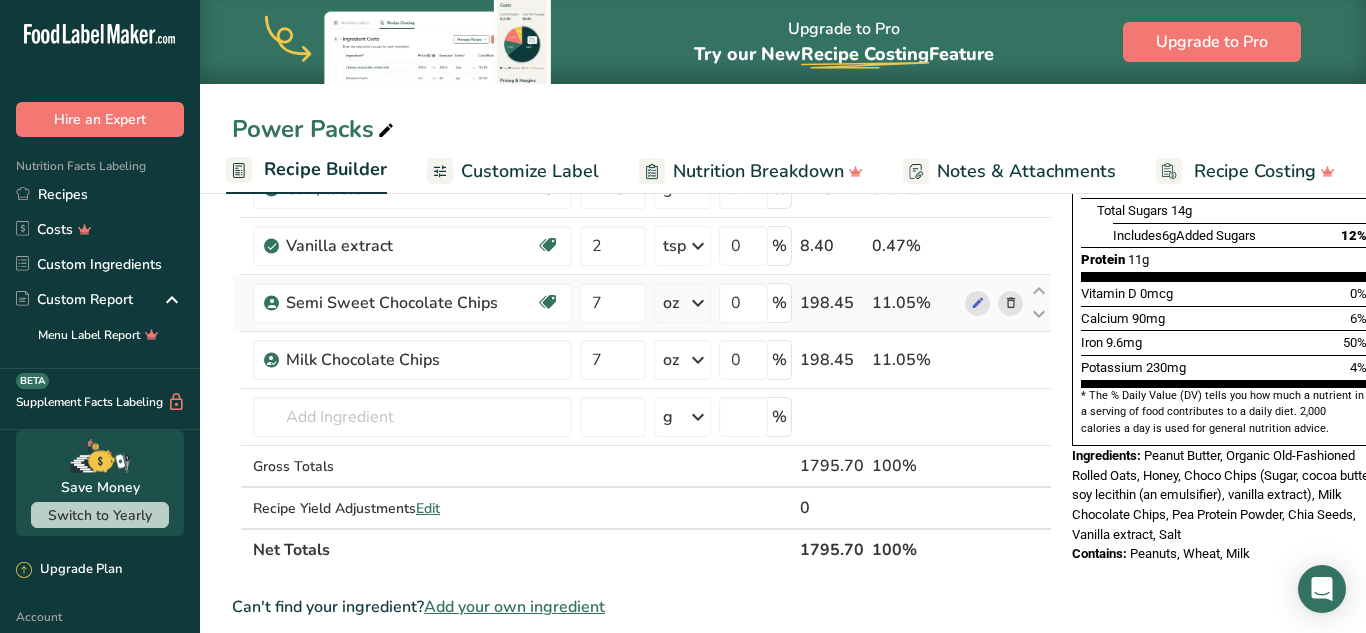 click at bounding box center (1011, 303) 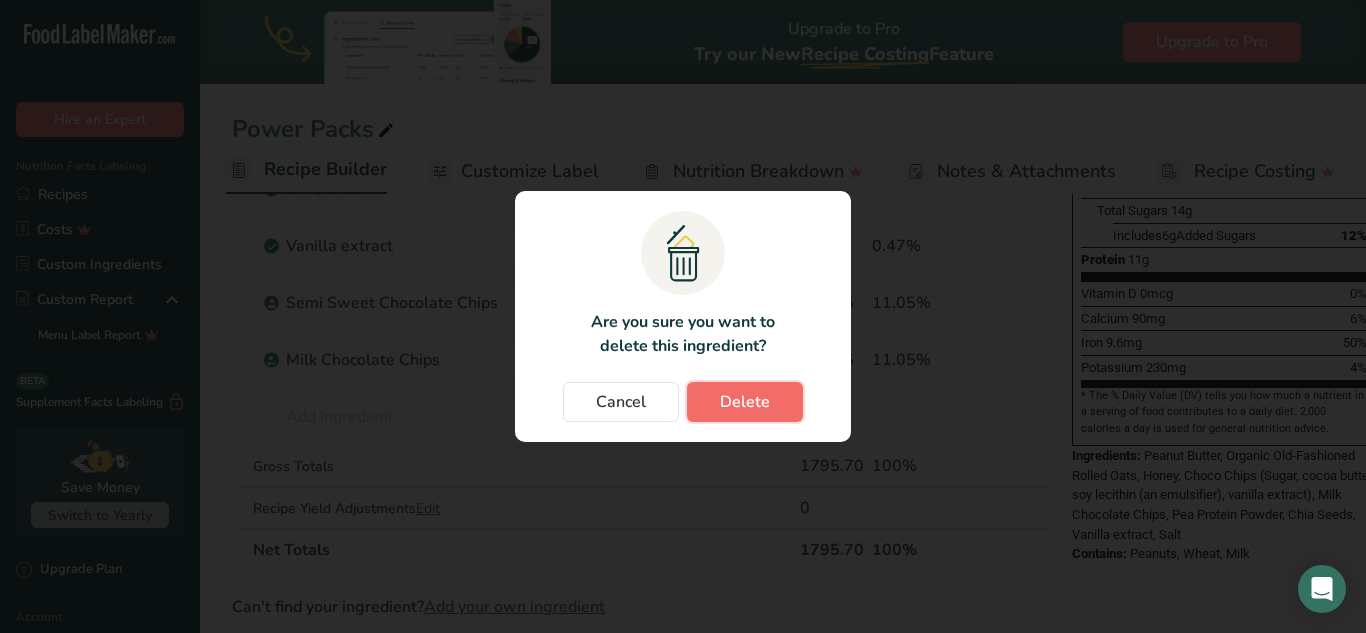 click on "Delete" at bounding box center (745, 402) 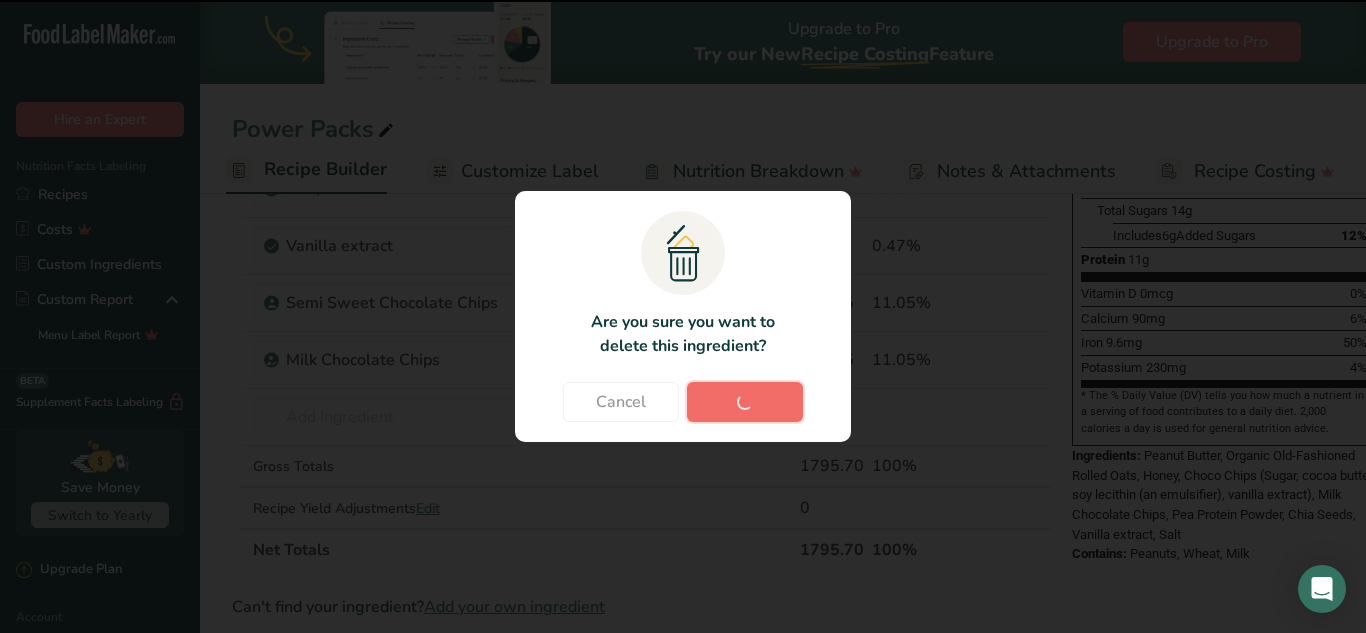 type 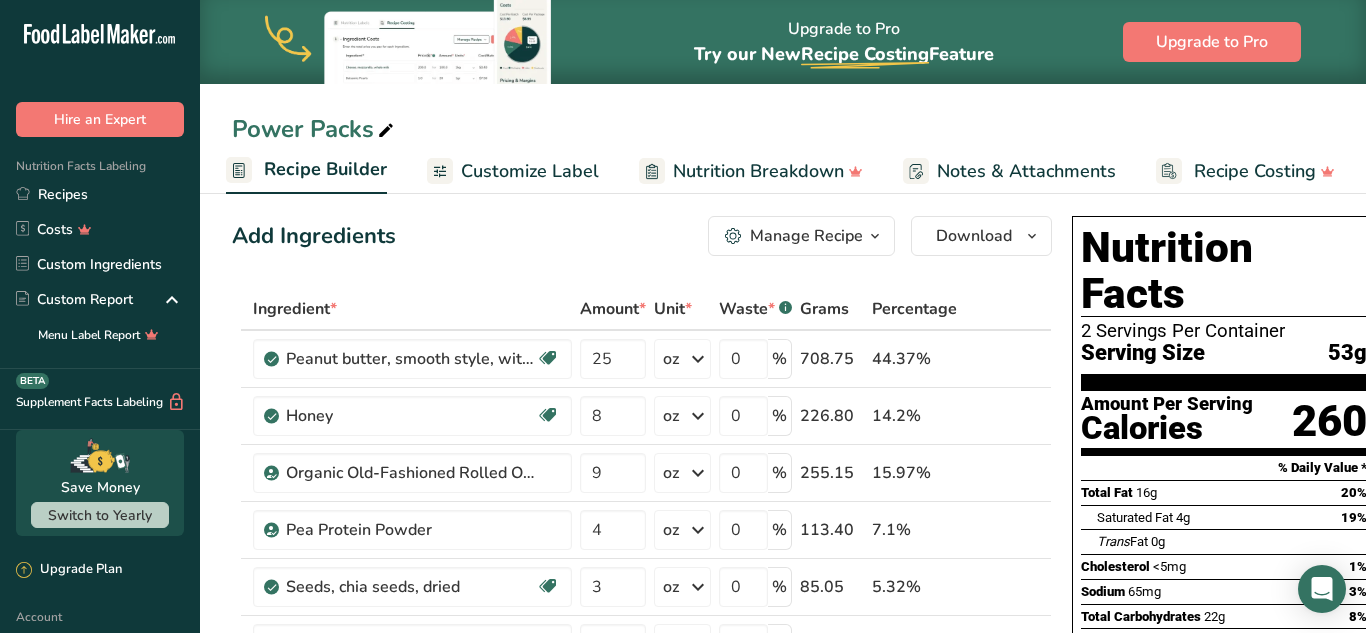 scroll, scrollTop: 0, scrollLeft: 0, axis: both 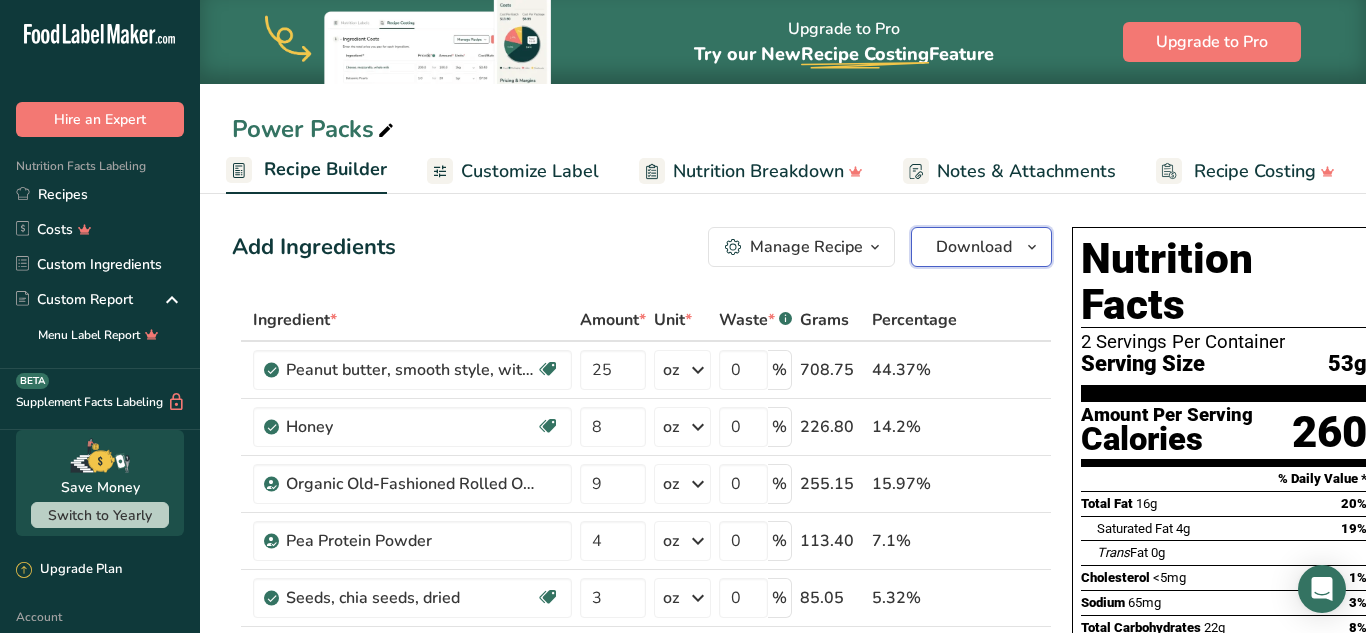 click at bounding box center [1032, 247] 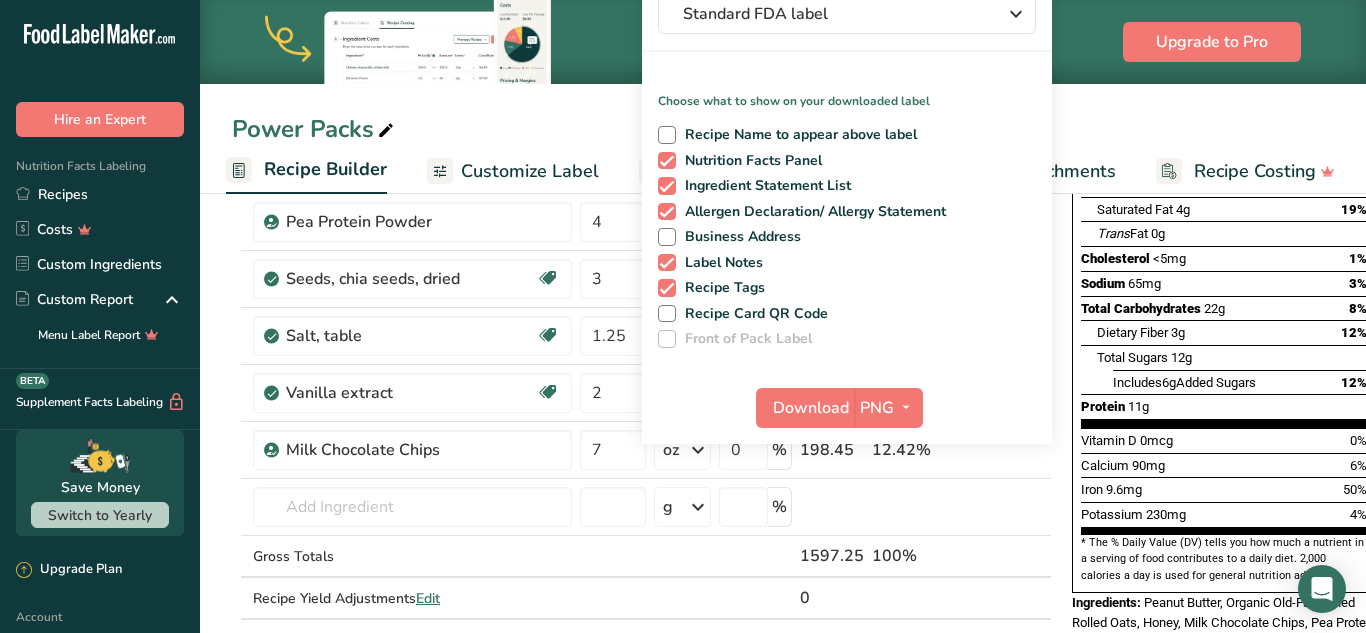 scroll, scrollTop: 321, scrollLeft: 0, axis: vertical 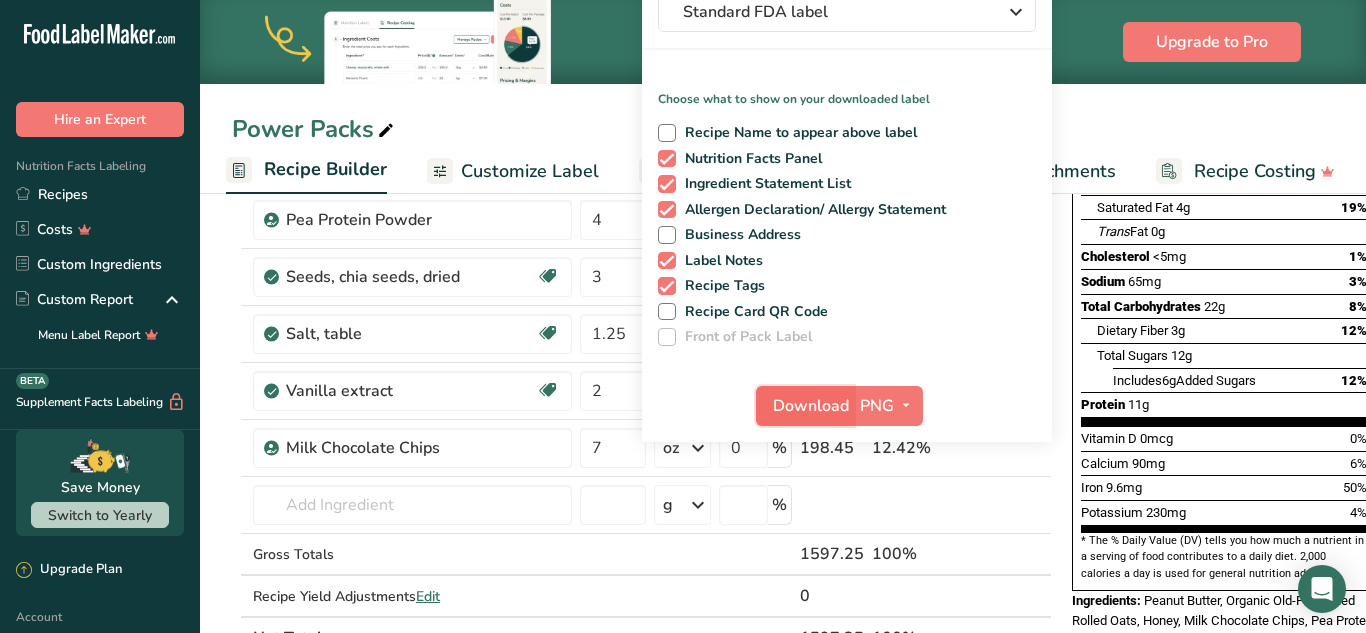 click on "Download" at bounding box center (811, 406) 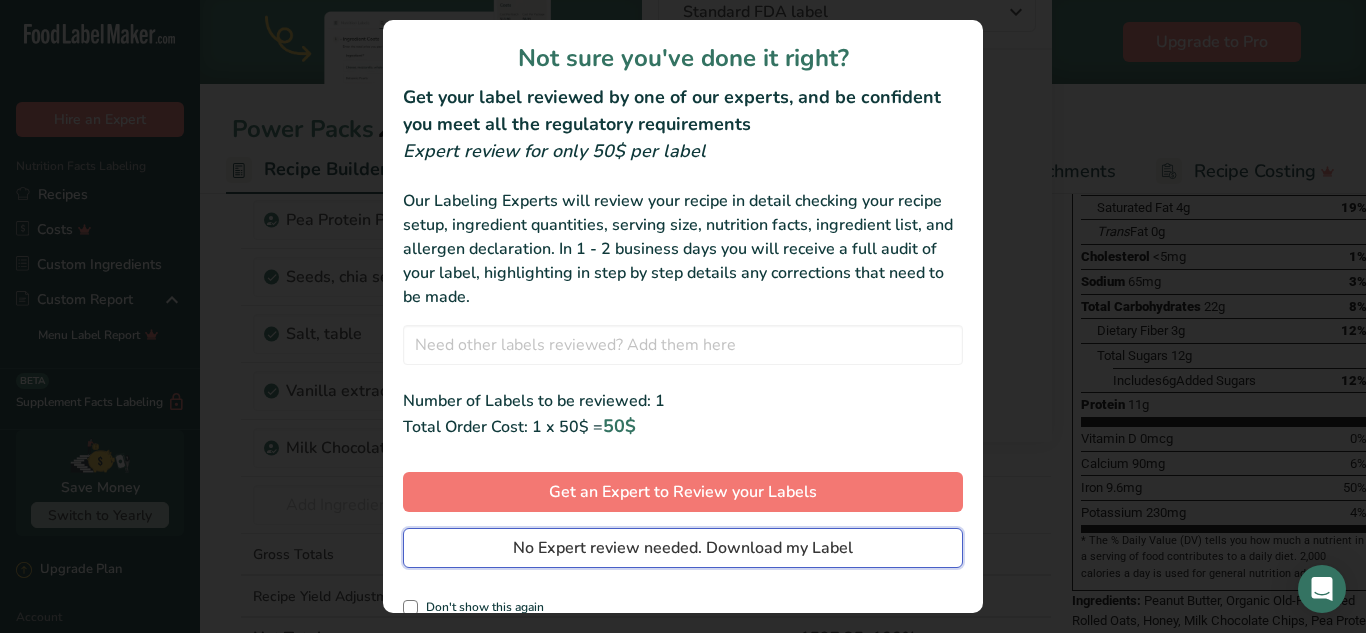 click on "No Expert review needed. Download my Label" at bounding box center [683, 548] 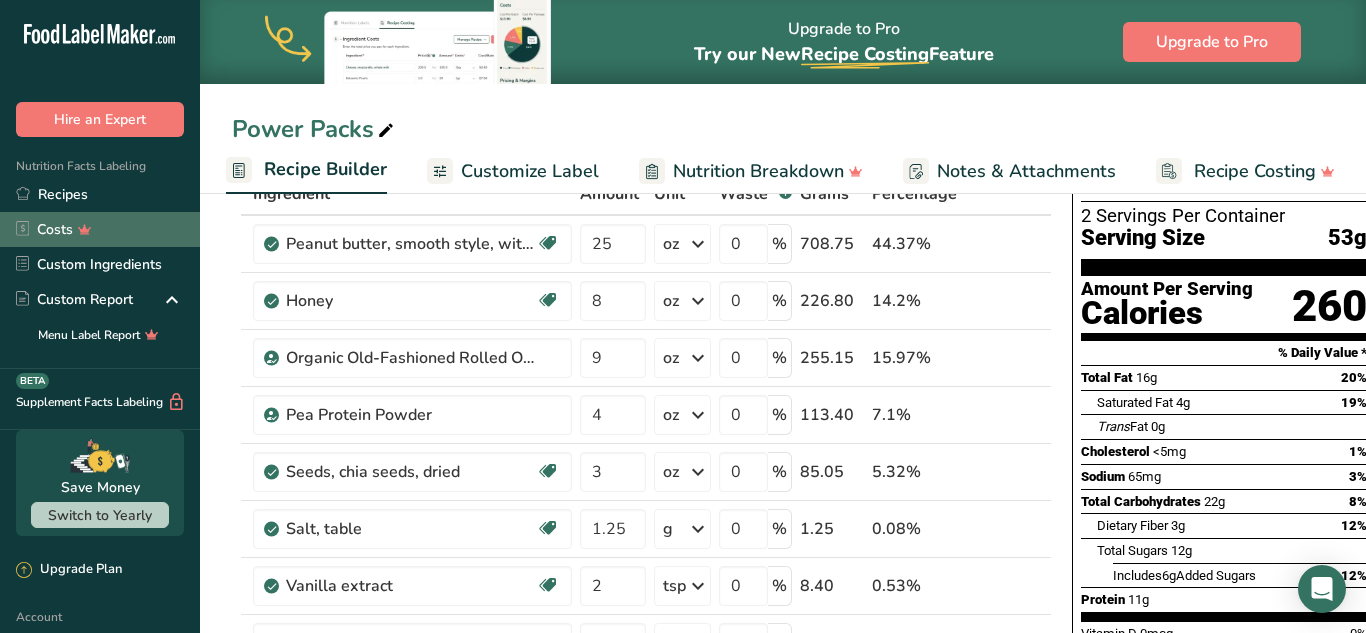 scroll, scrollTop: 127, scrollLeft: 0, axis: vertical 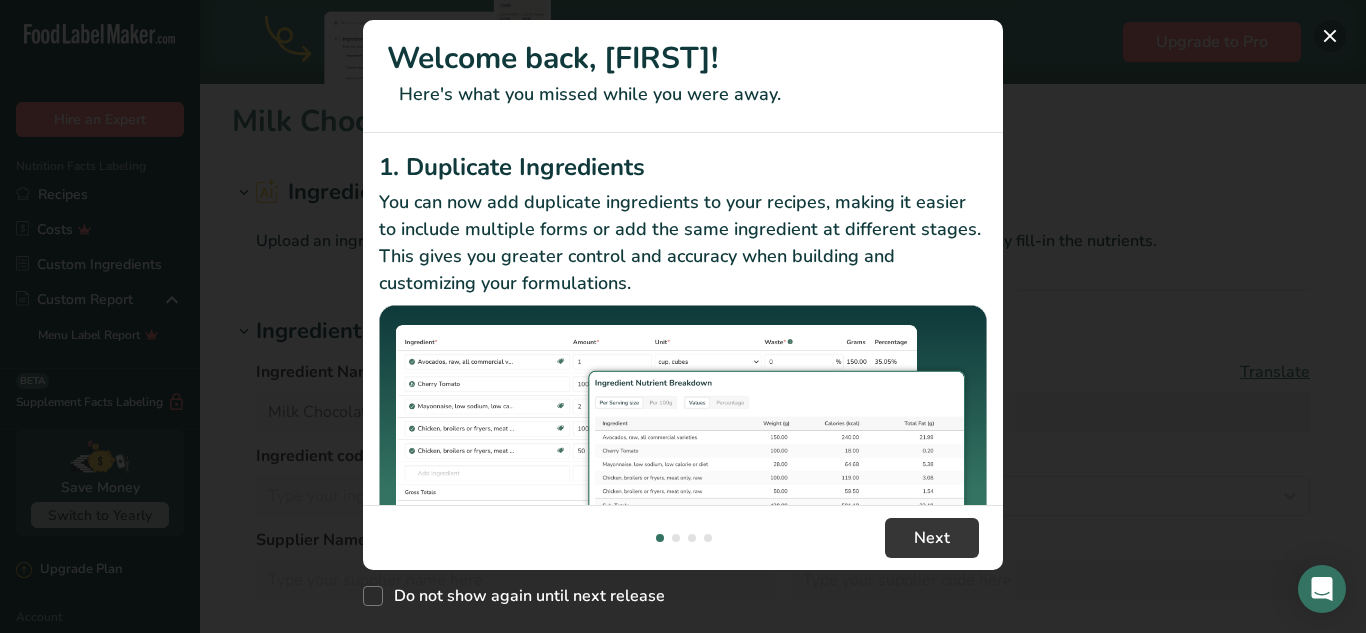 click at bounding box center [1330, 36] 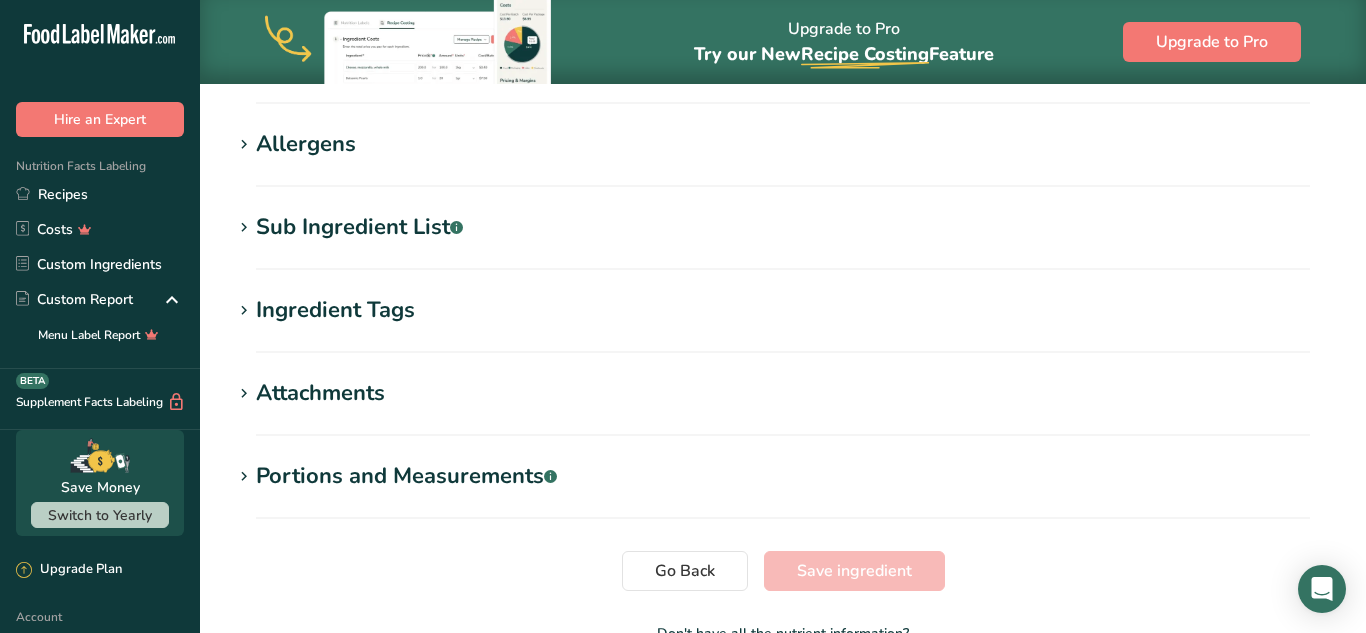 scroll, scrollTop: 633, scrollLeft: 0, axis: vertical 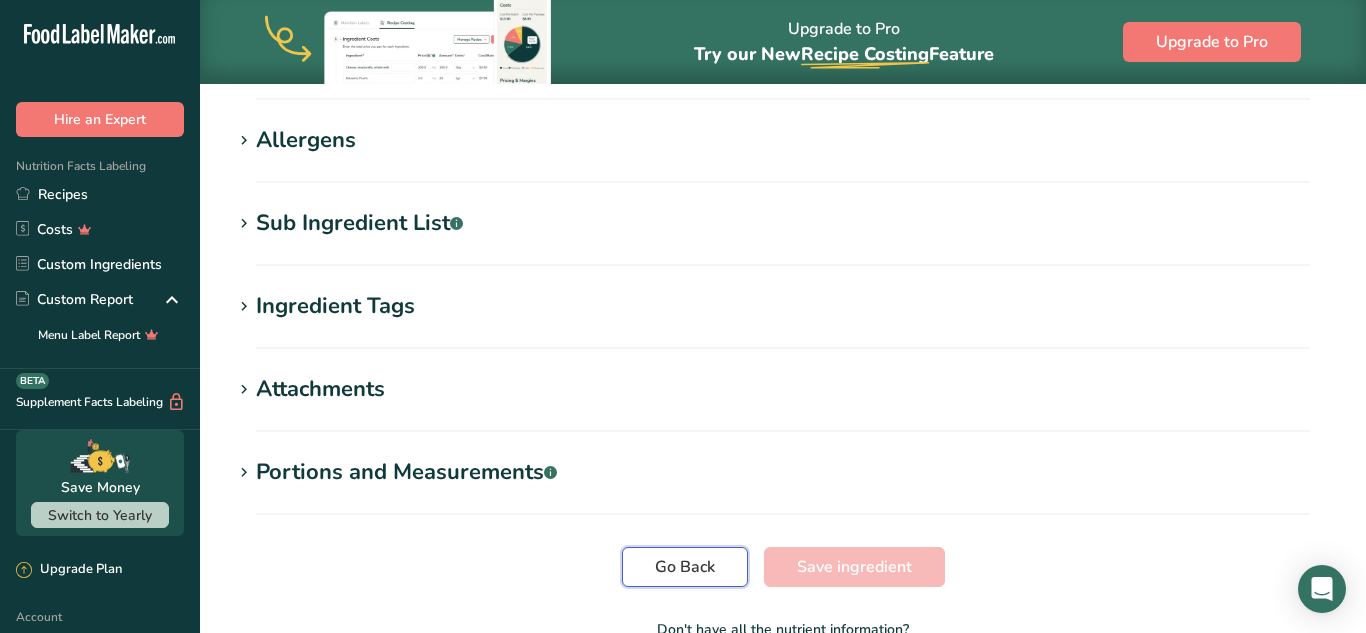 click on "Go Back" at bounding box center [685, 567] 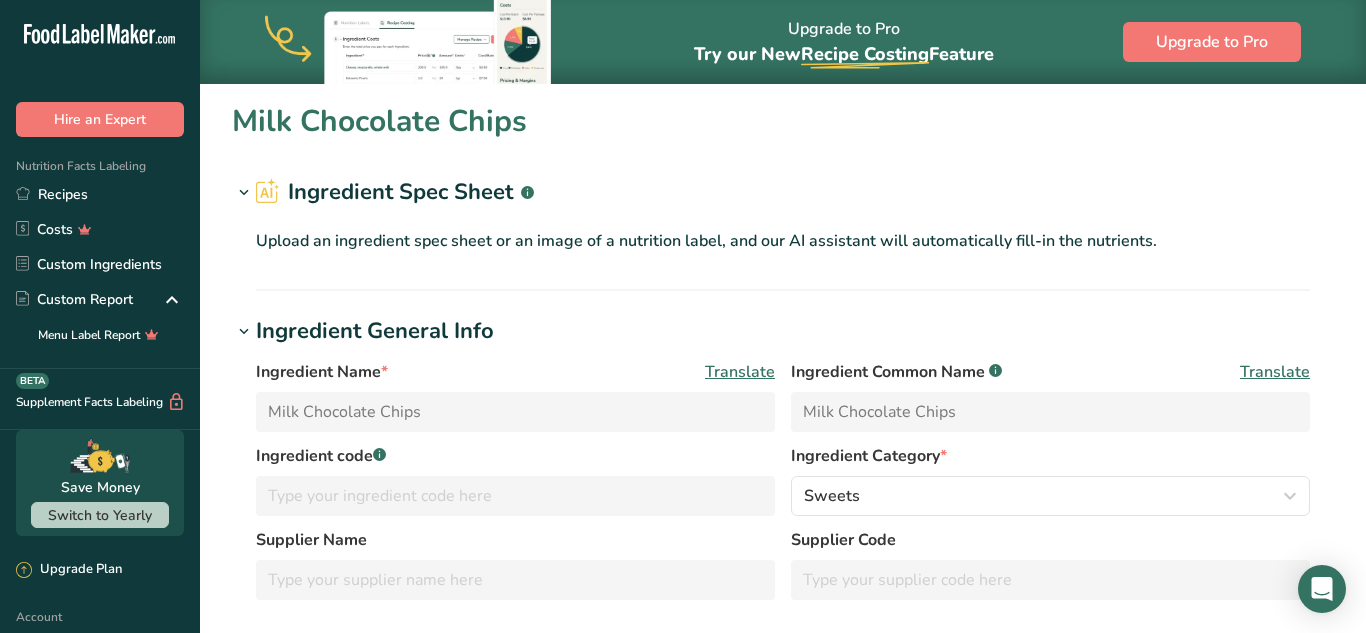 scroll, scrollTop: 0, scrollLeft: 0, axis: both 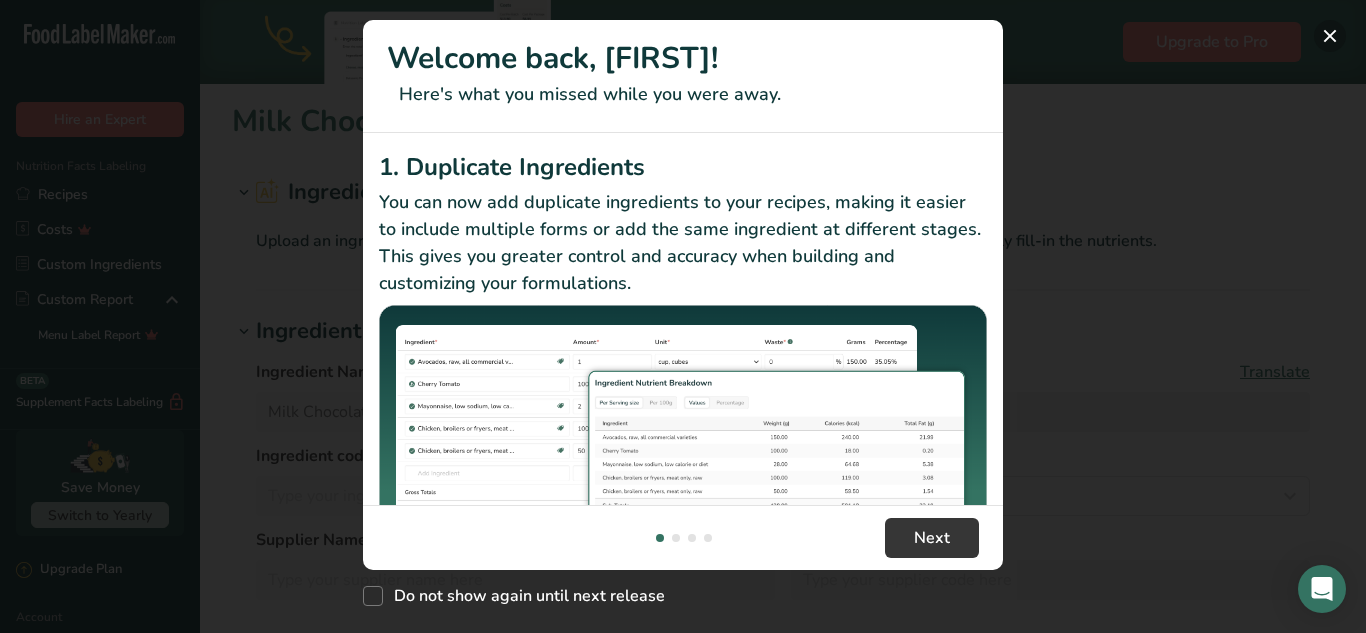 click at bounding box center (1330, 36) 